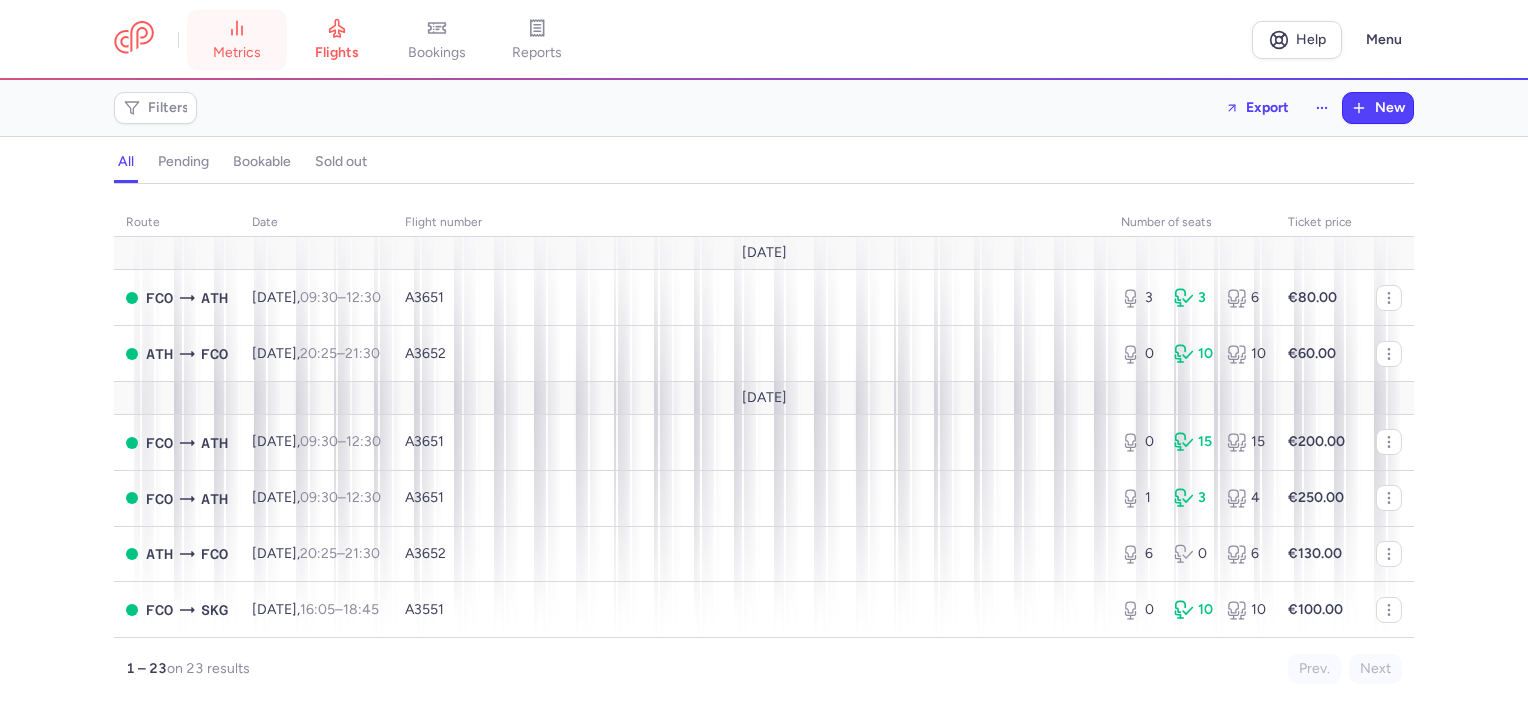 scroll, scrollTop: 0, scrollLeft: 0, axis: both 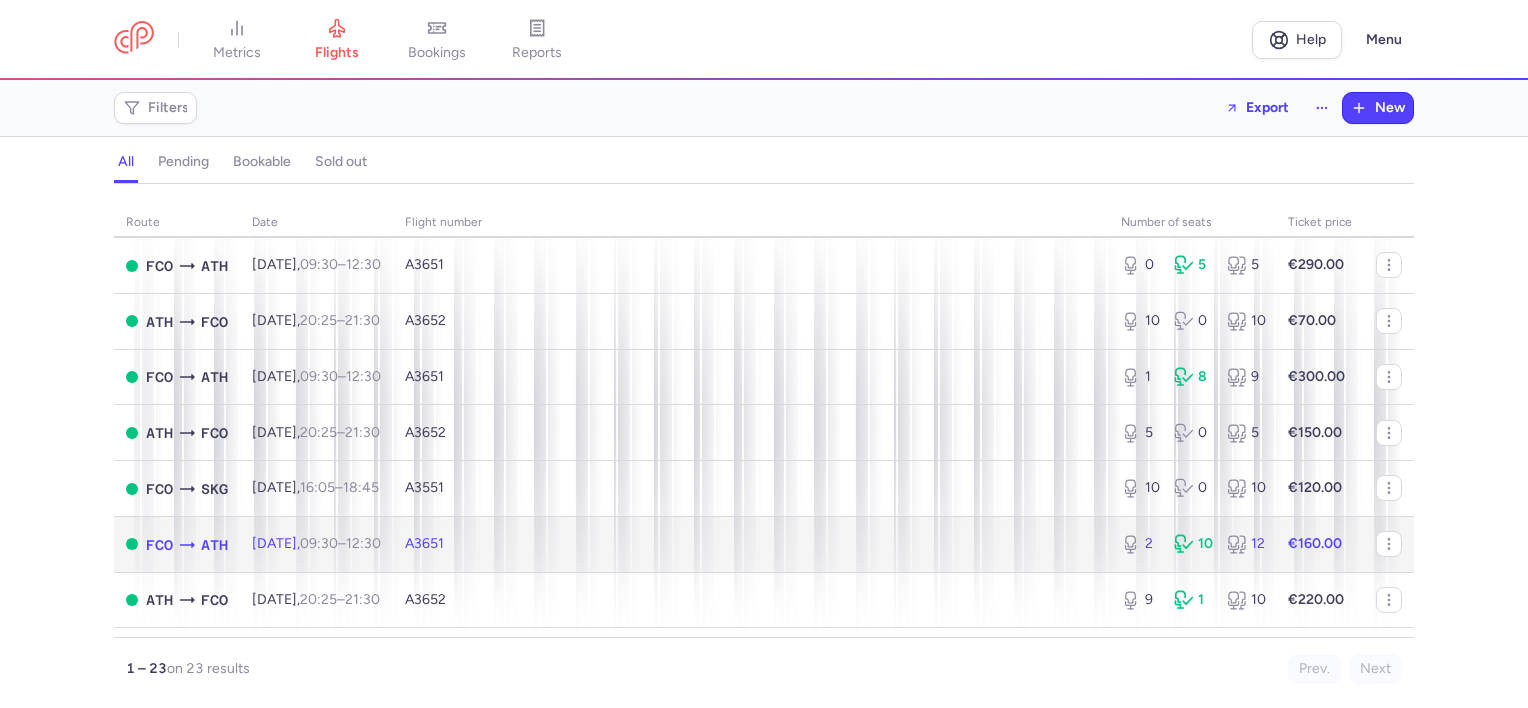 click on "A3651" at bounding box center [424, 543] 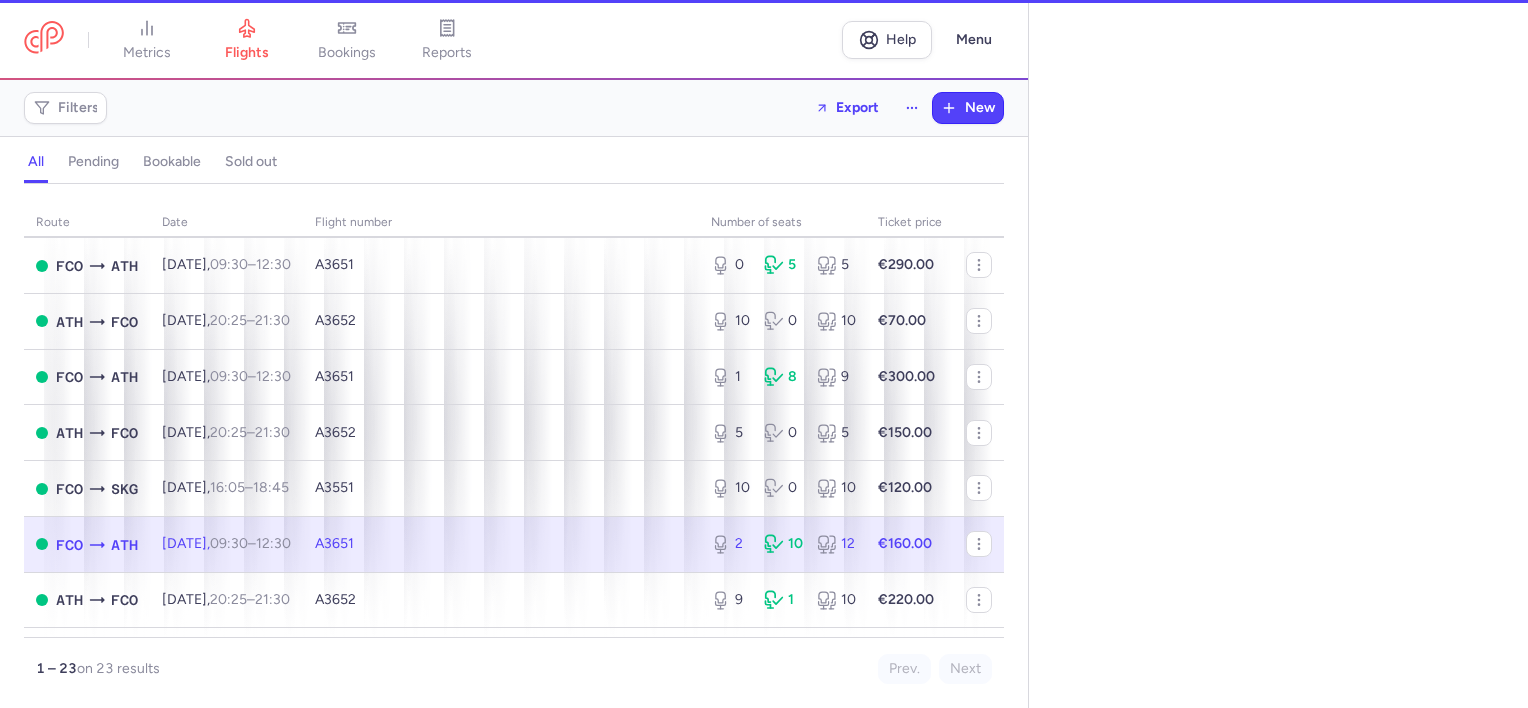 select on "days" 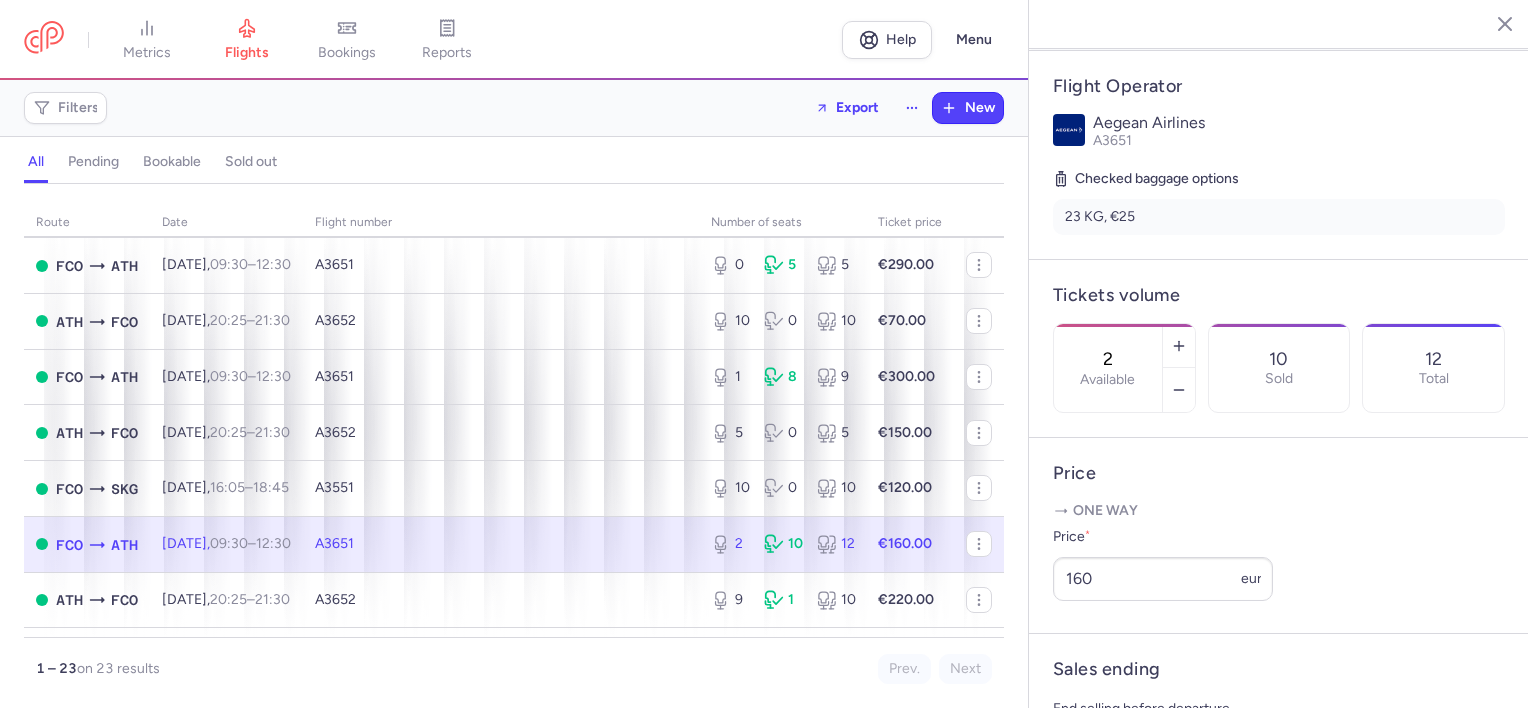 scroll, scrollTop: 400, scrollLeft: 0, axis: vertical 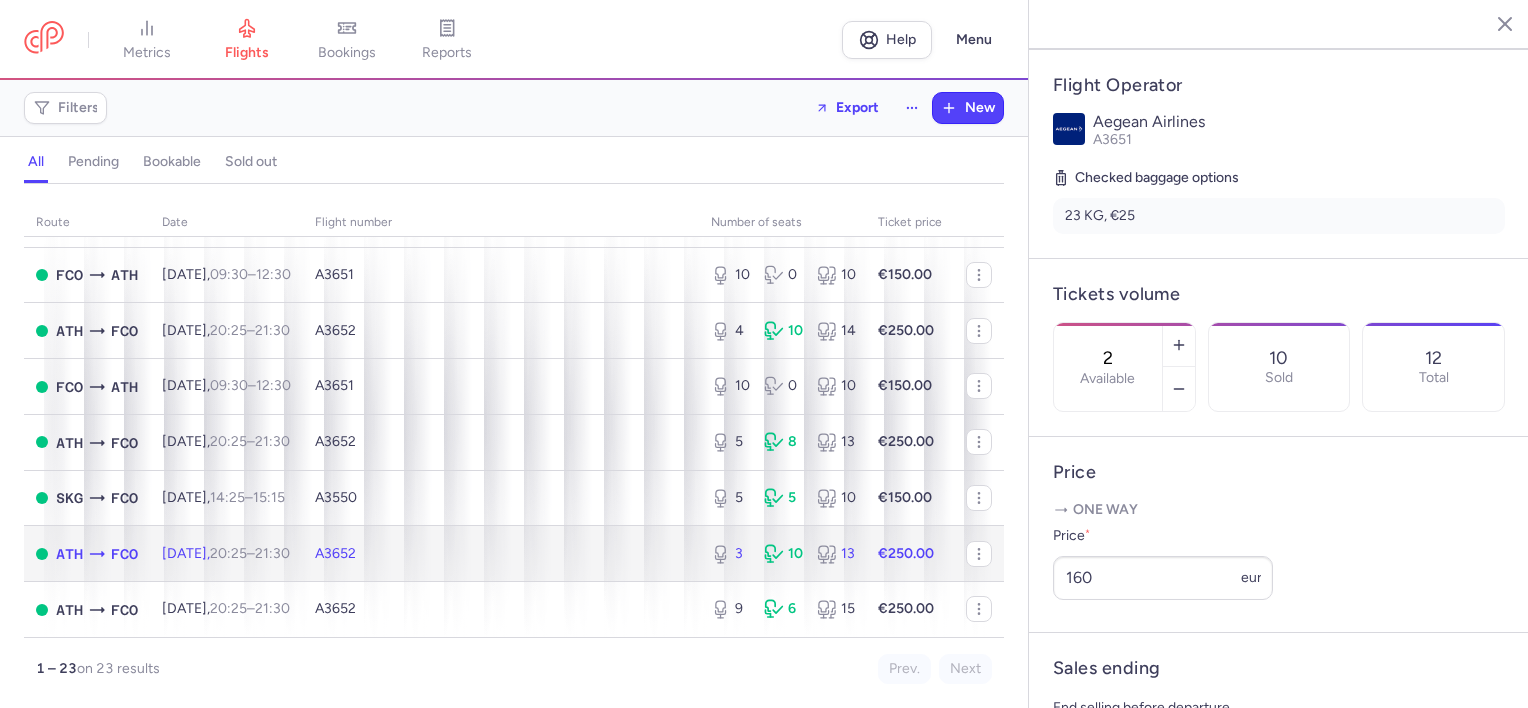 click on "[DATE]  20:25  –  21:30  +0" at bounding box center [226, 554] 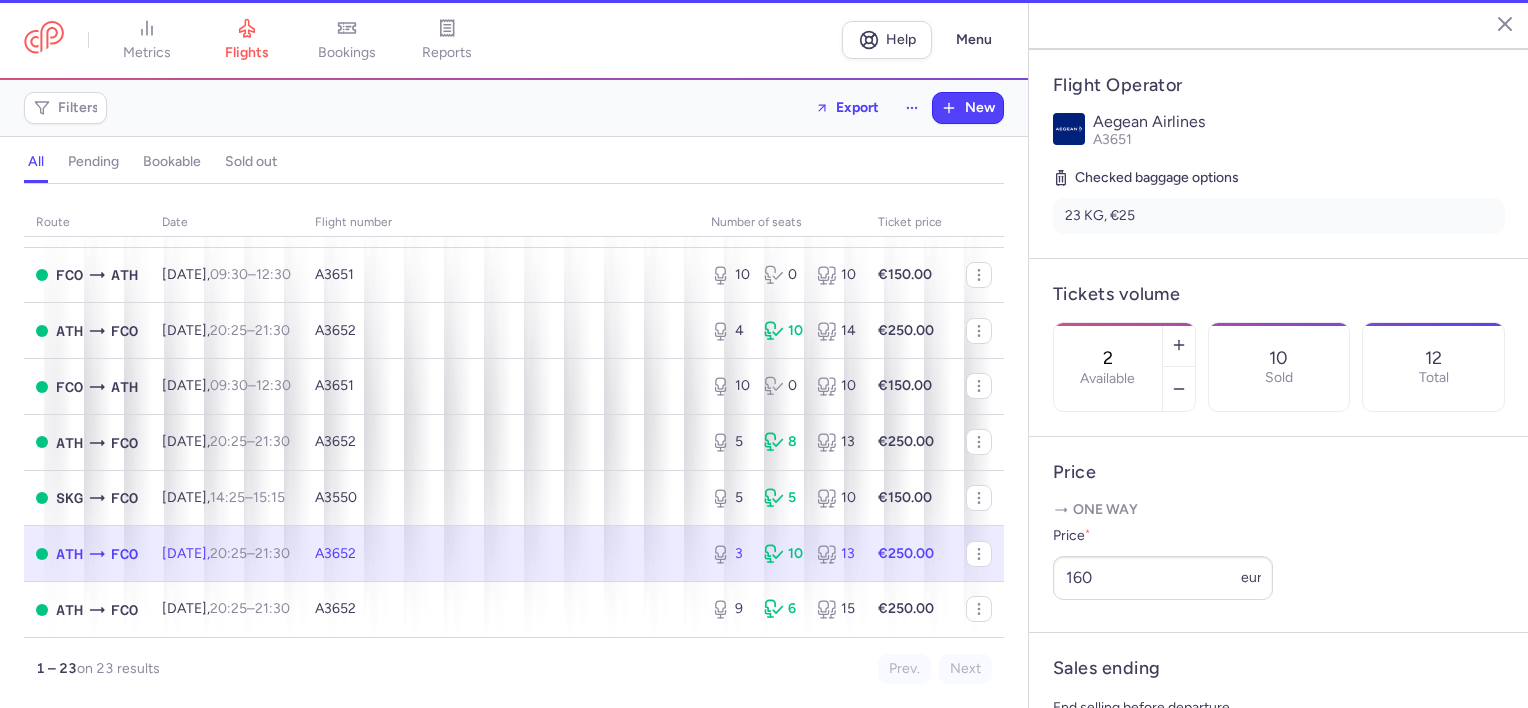 type on "3" 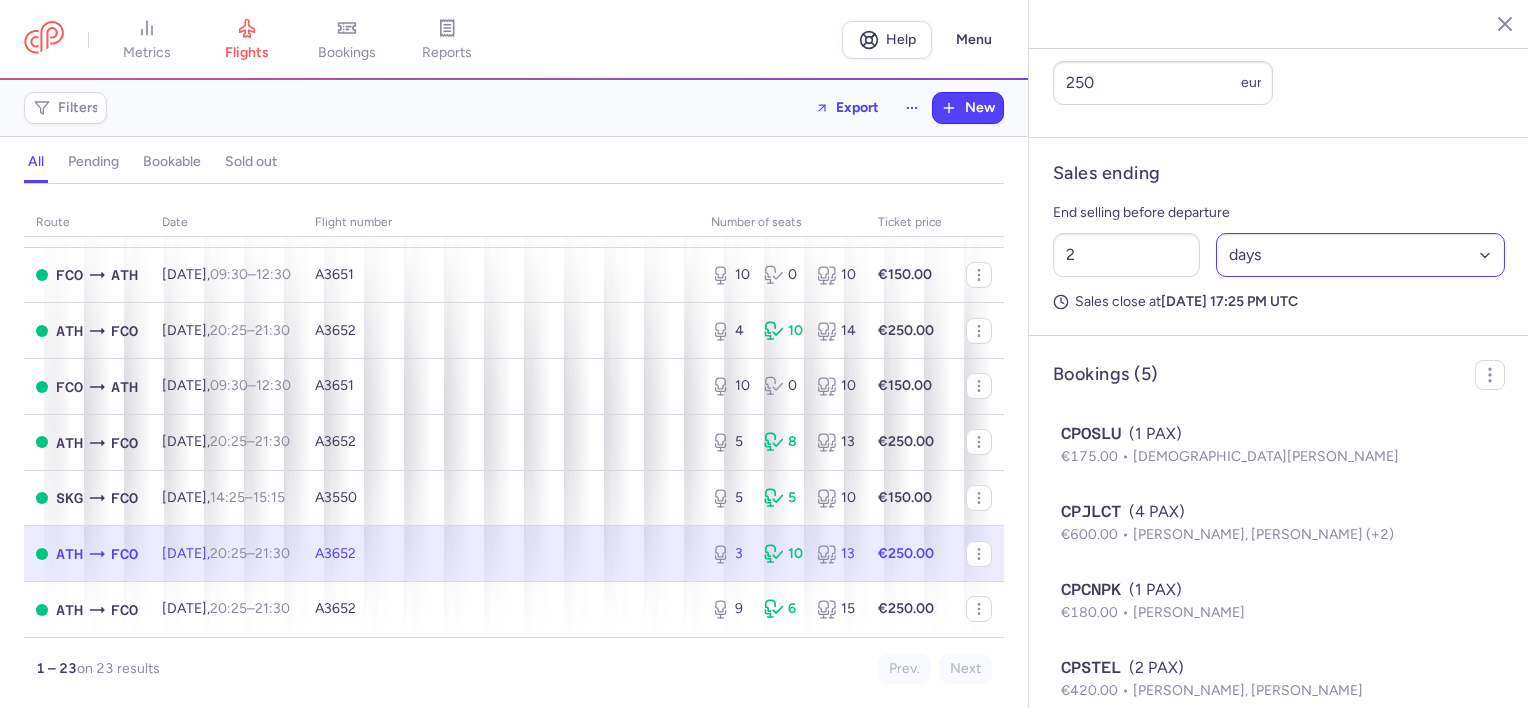 scroll, scrollTop: 1034, scrollLeft: 0, axis: vertical 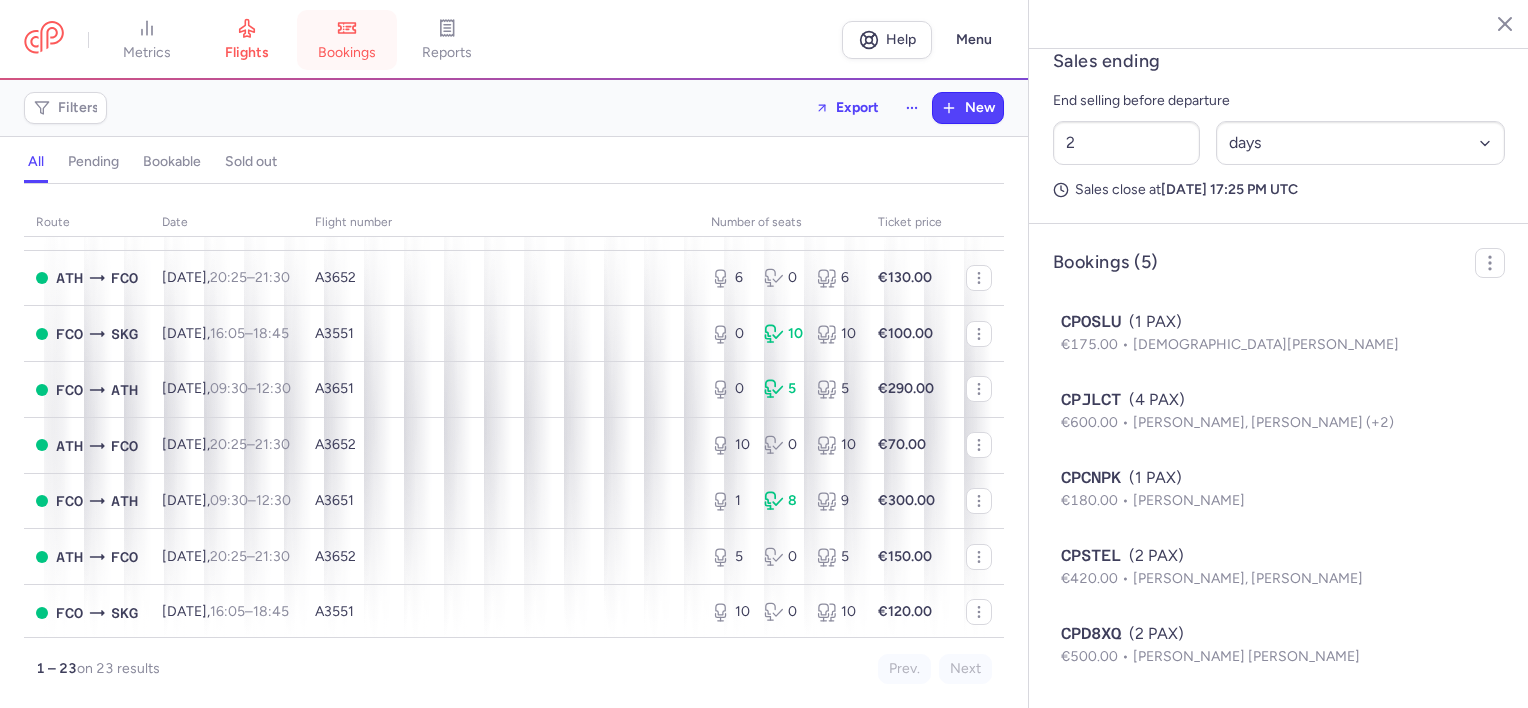 click on "bookings" at bounding box center (347, 53) 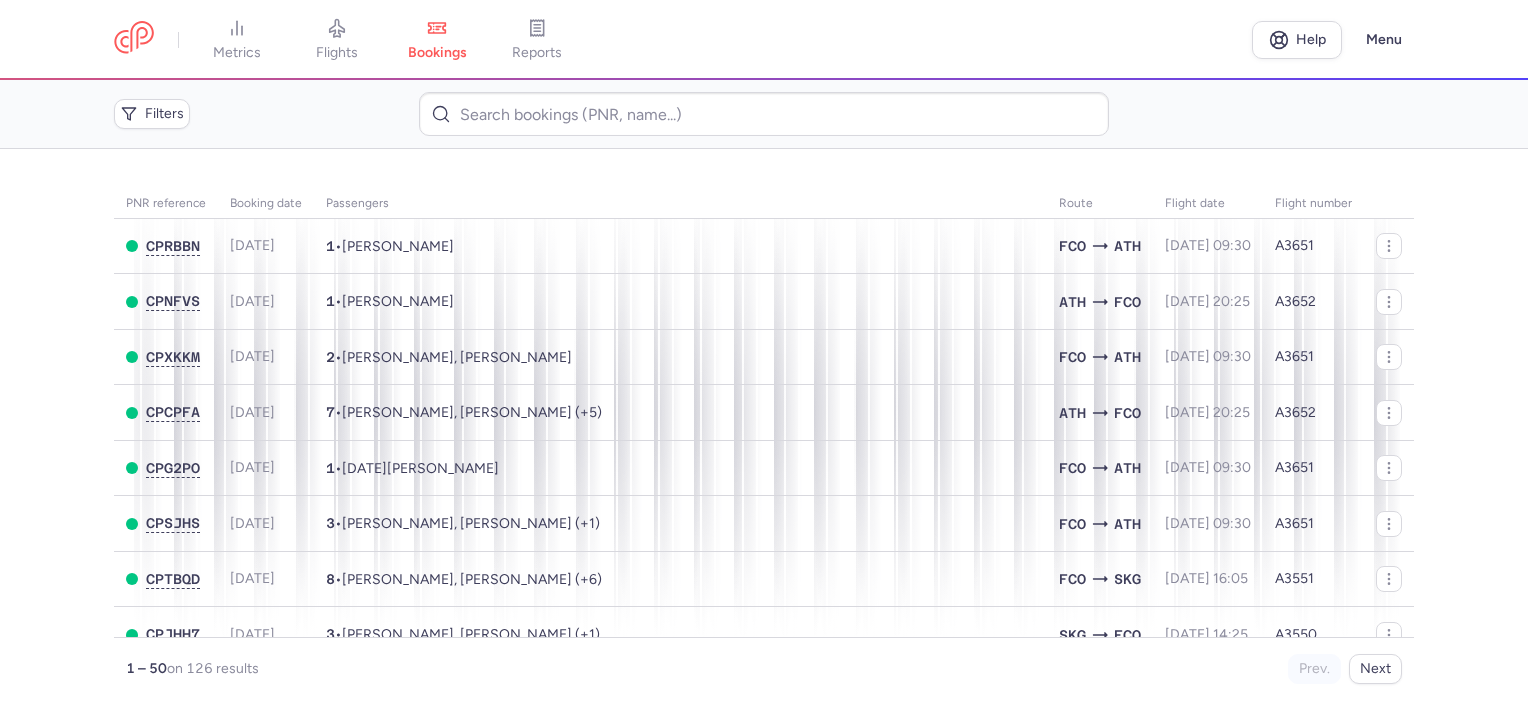 click on "flights" at bounding box center (337, 40) 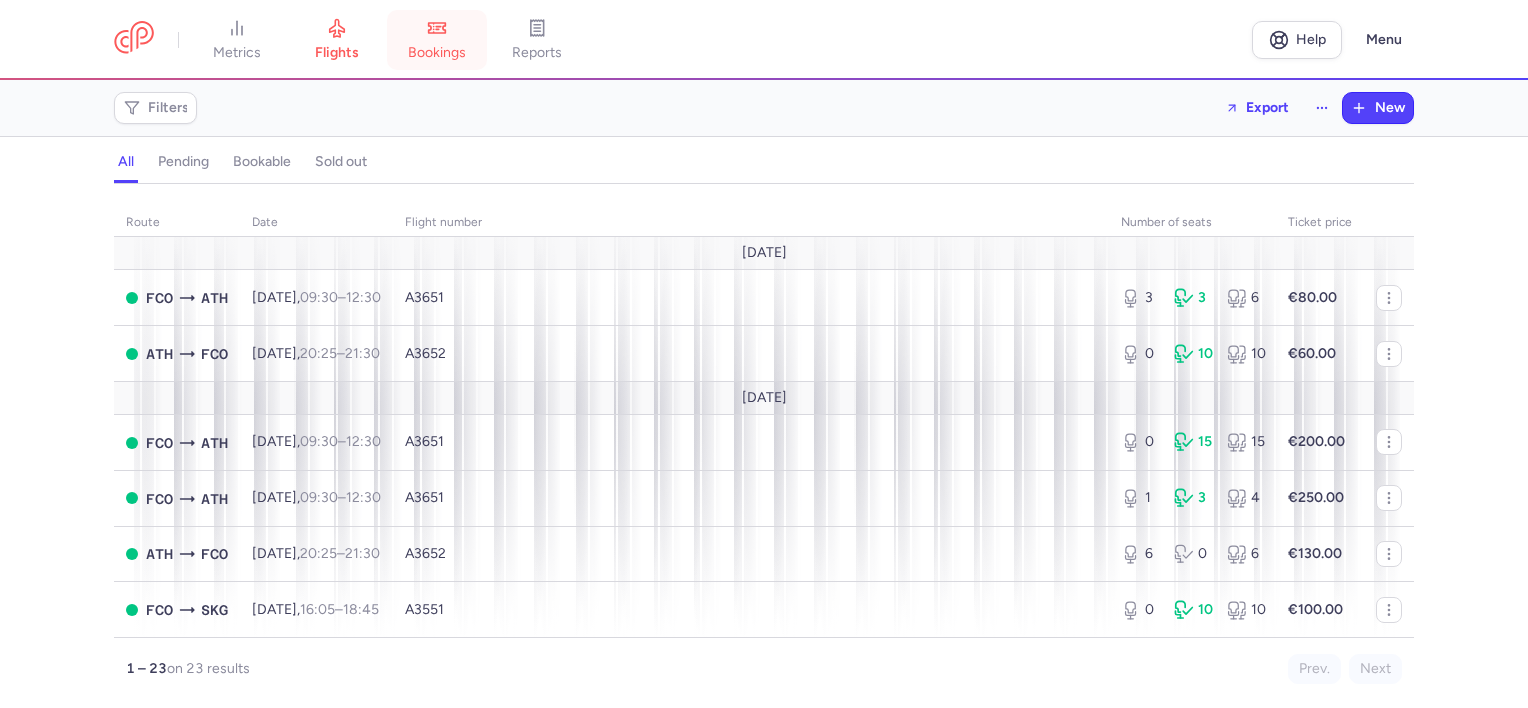 click on "bookings" at bounding box center [437, 40] 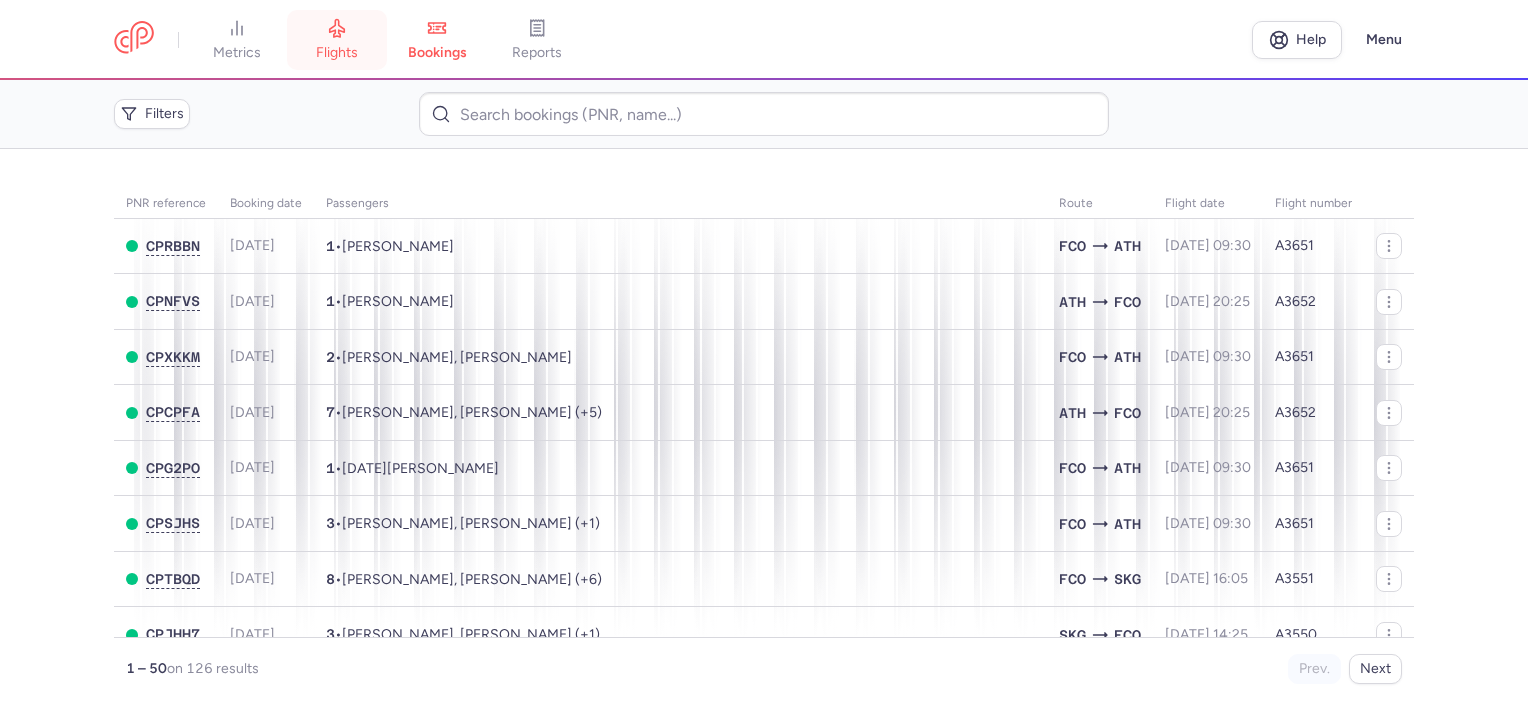 click on "flights" at bounding box center (337, 40) 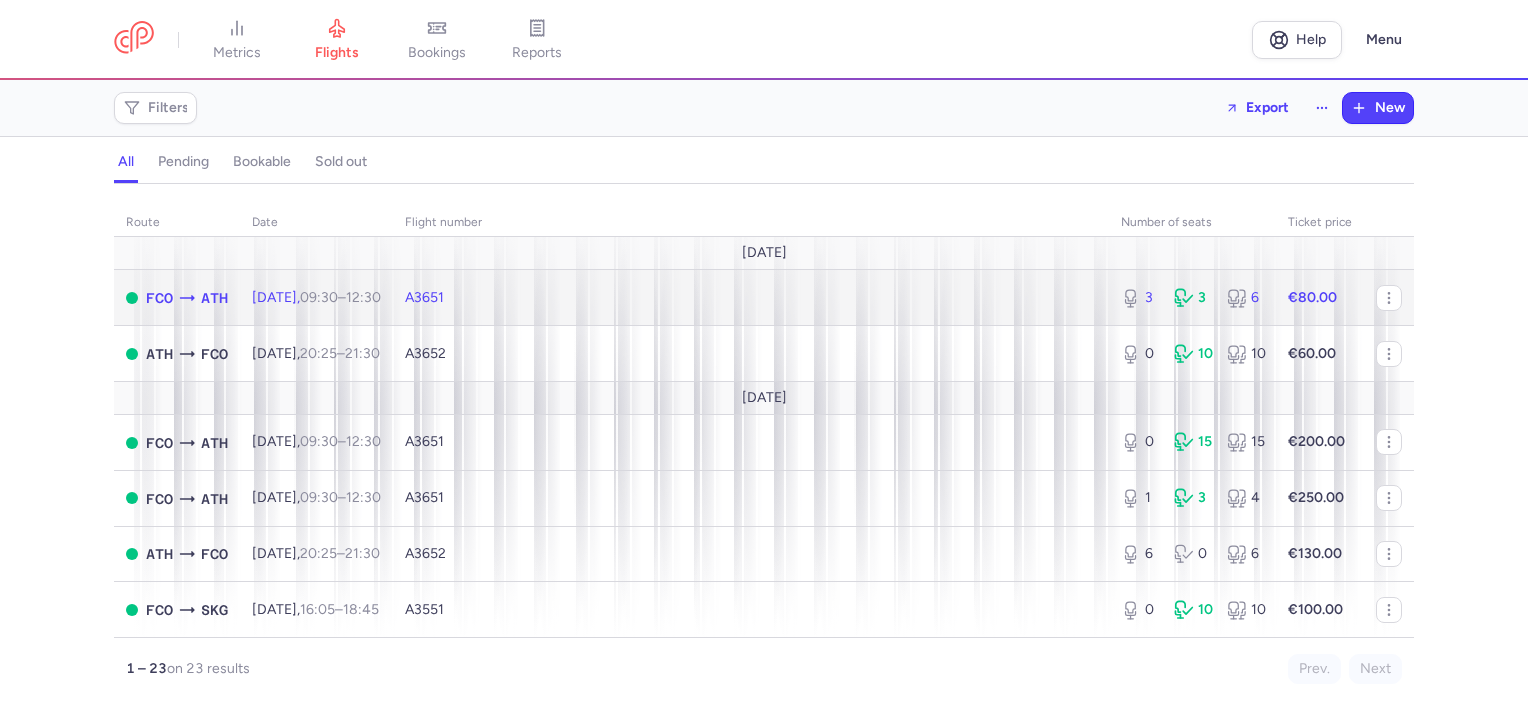 click on "A3651" 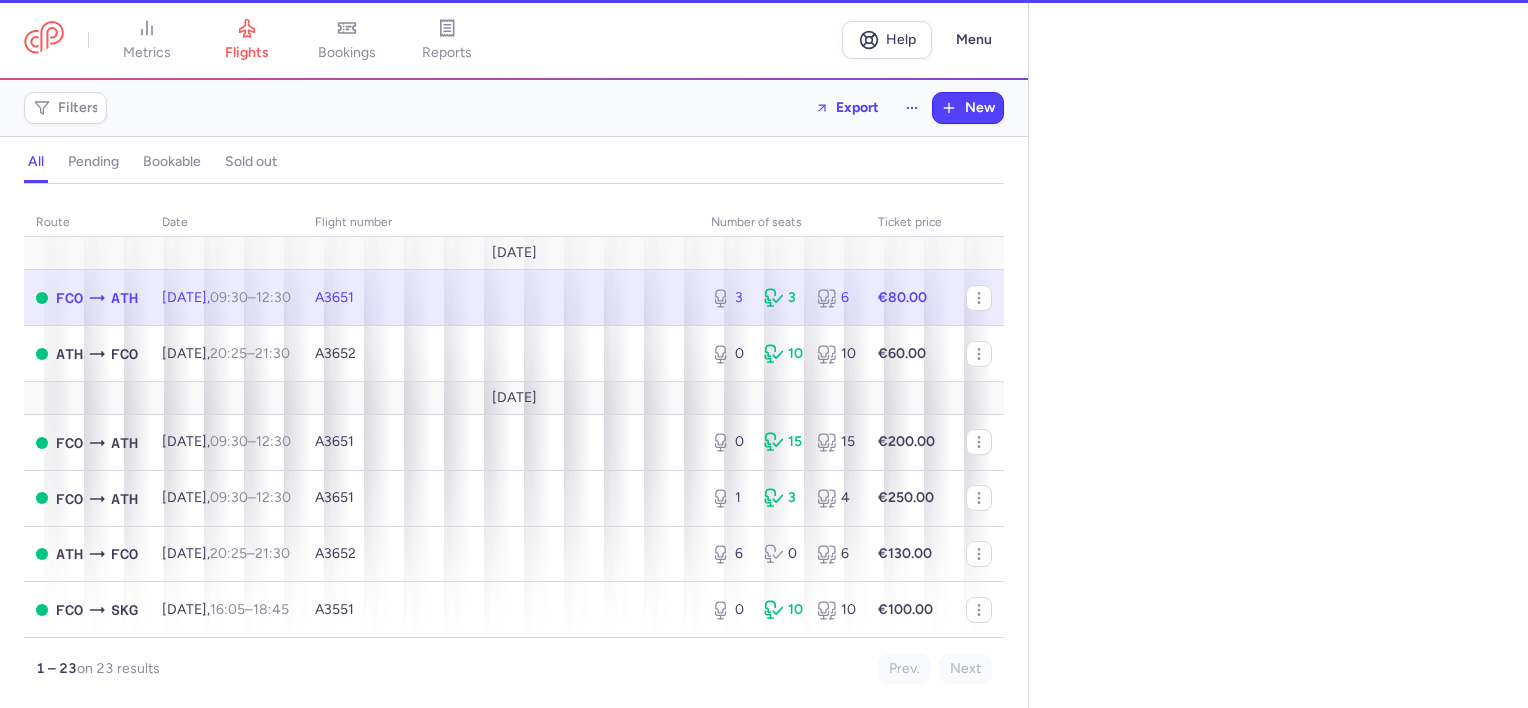 select on "days" 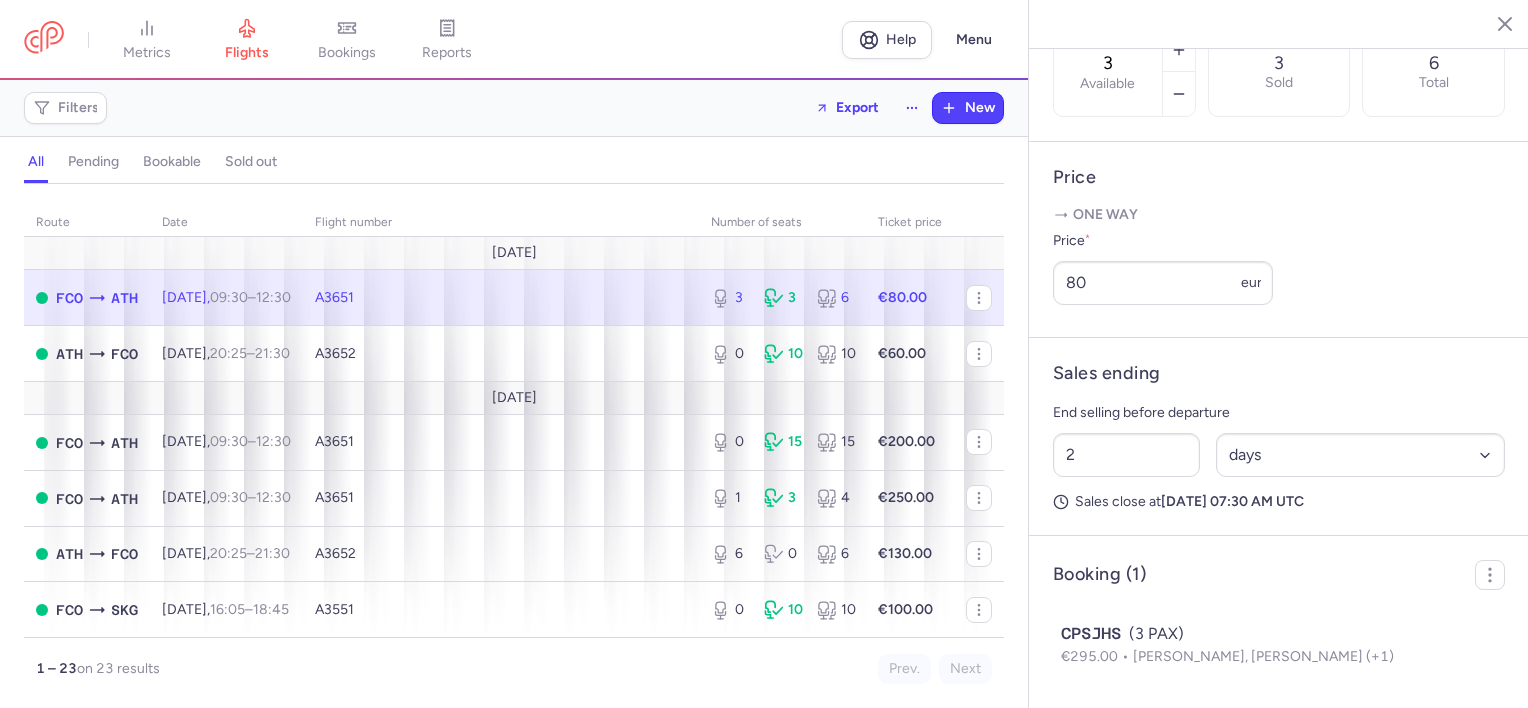 scroll, scrollTop: 722, scrollLeft: 0, axis: vertical 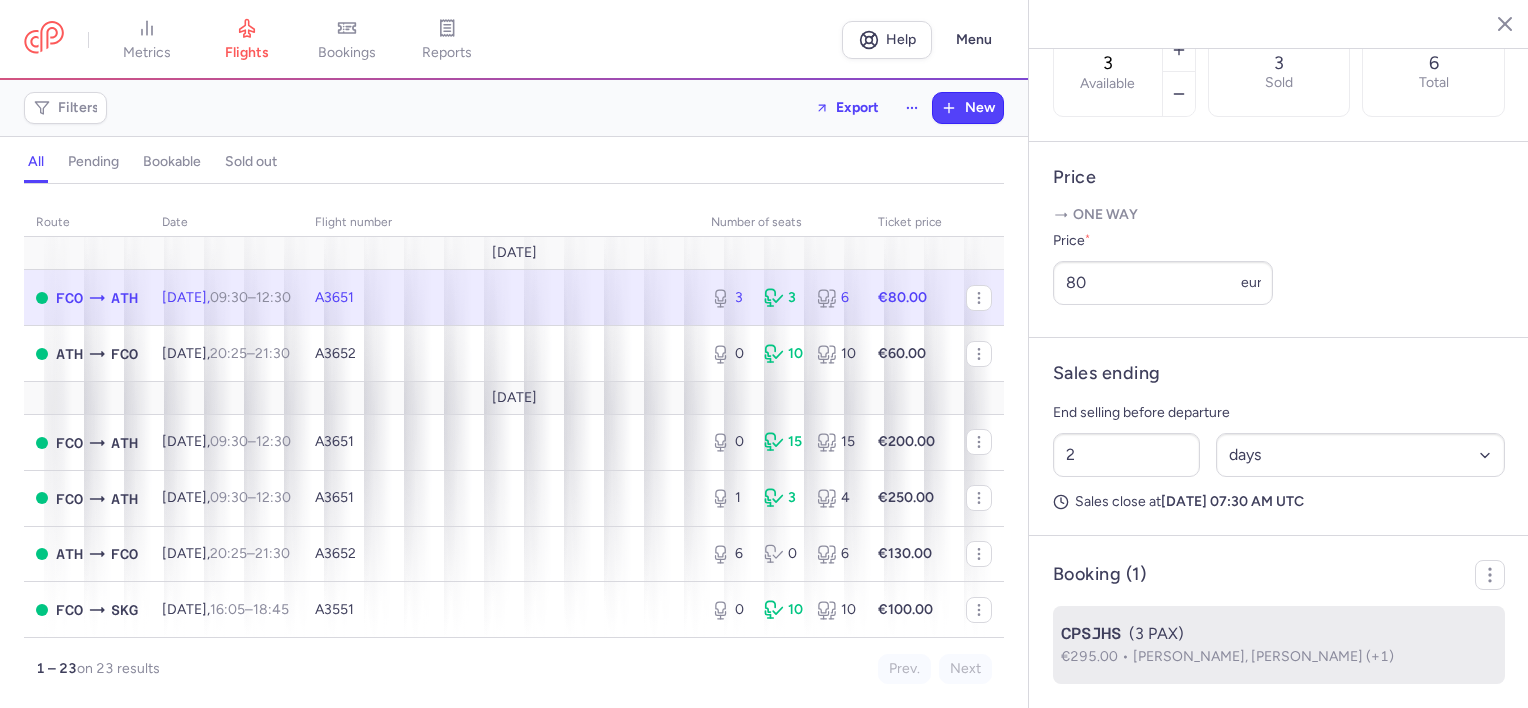 click on "[PERSON_NAME], [PERSON_NAME] (+1)" at bounding box center (1263, 656) 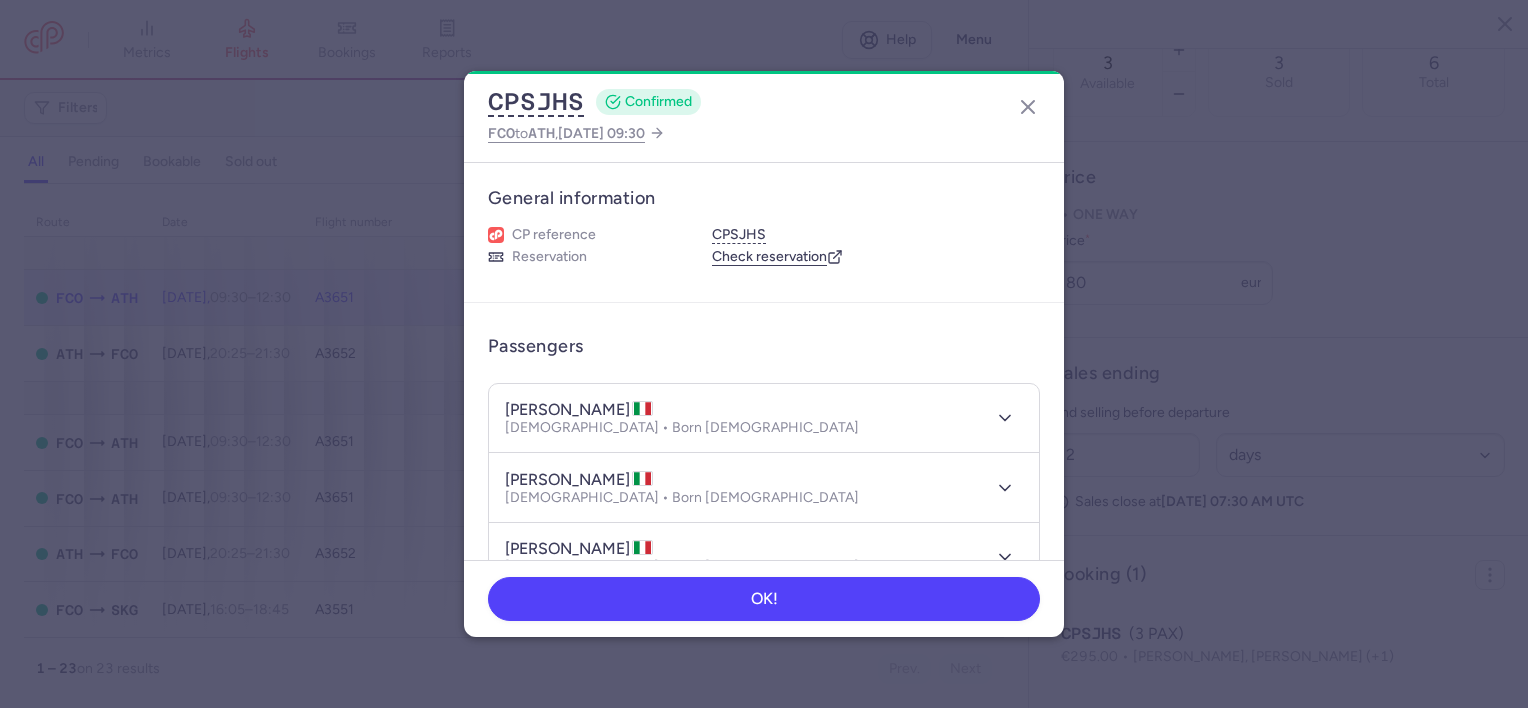 type 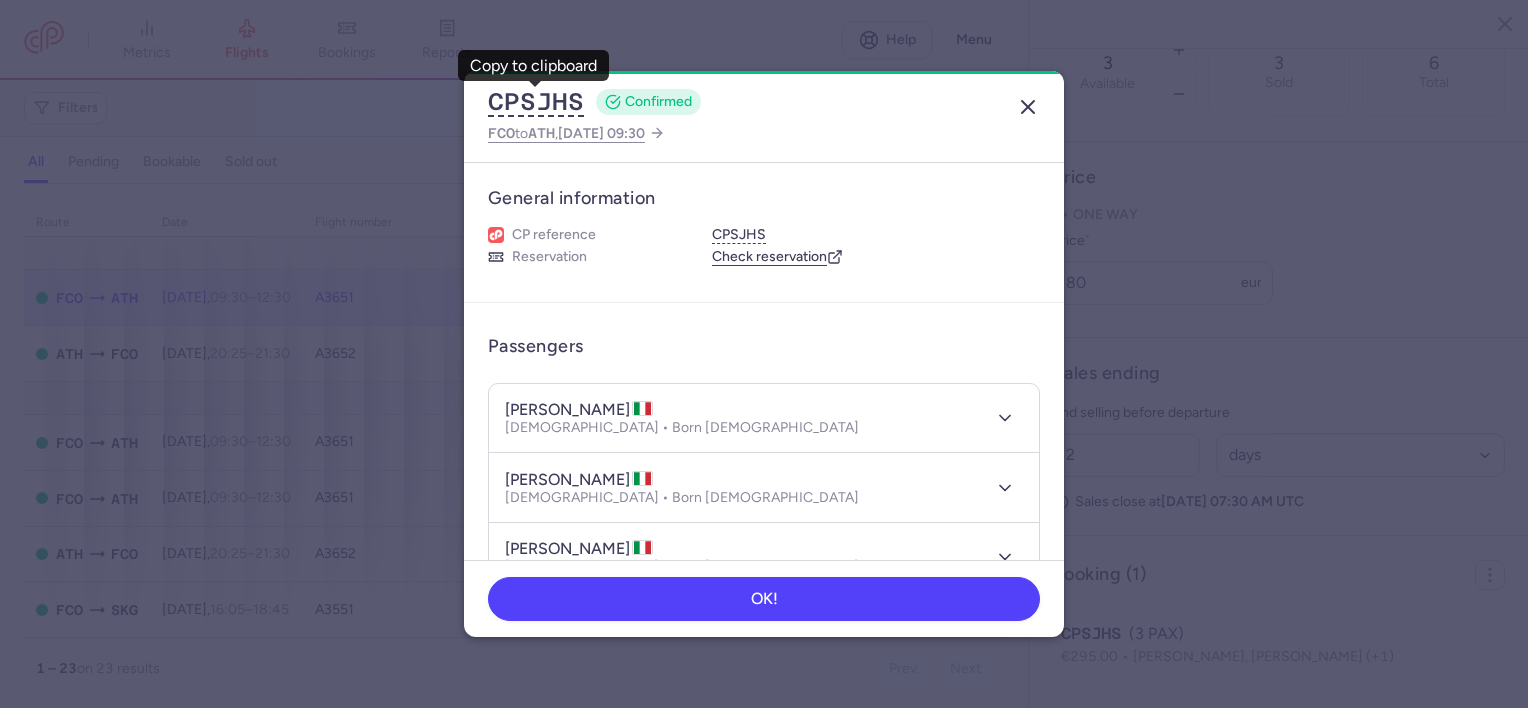 click 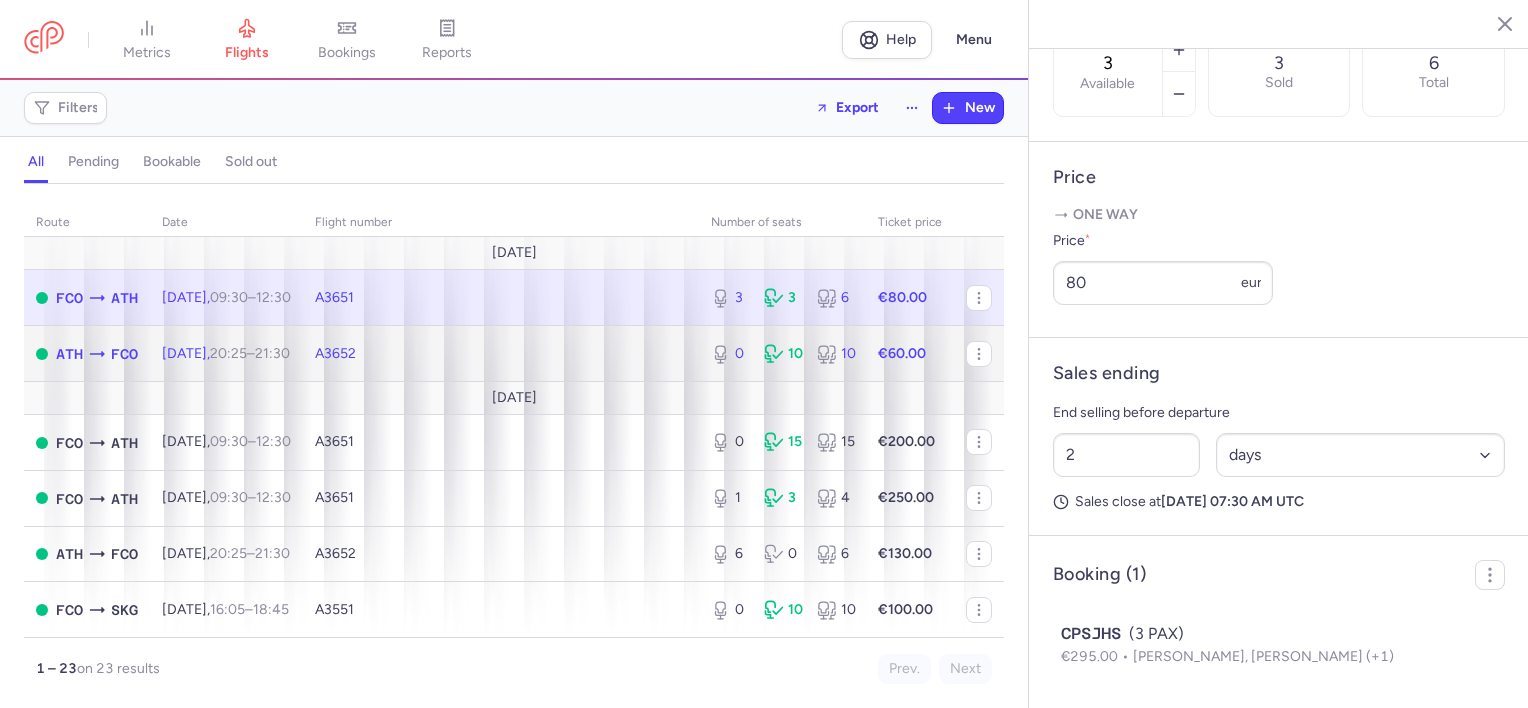 click on "[DATE]  20:25  –  21:30  +0" 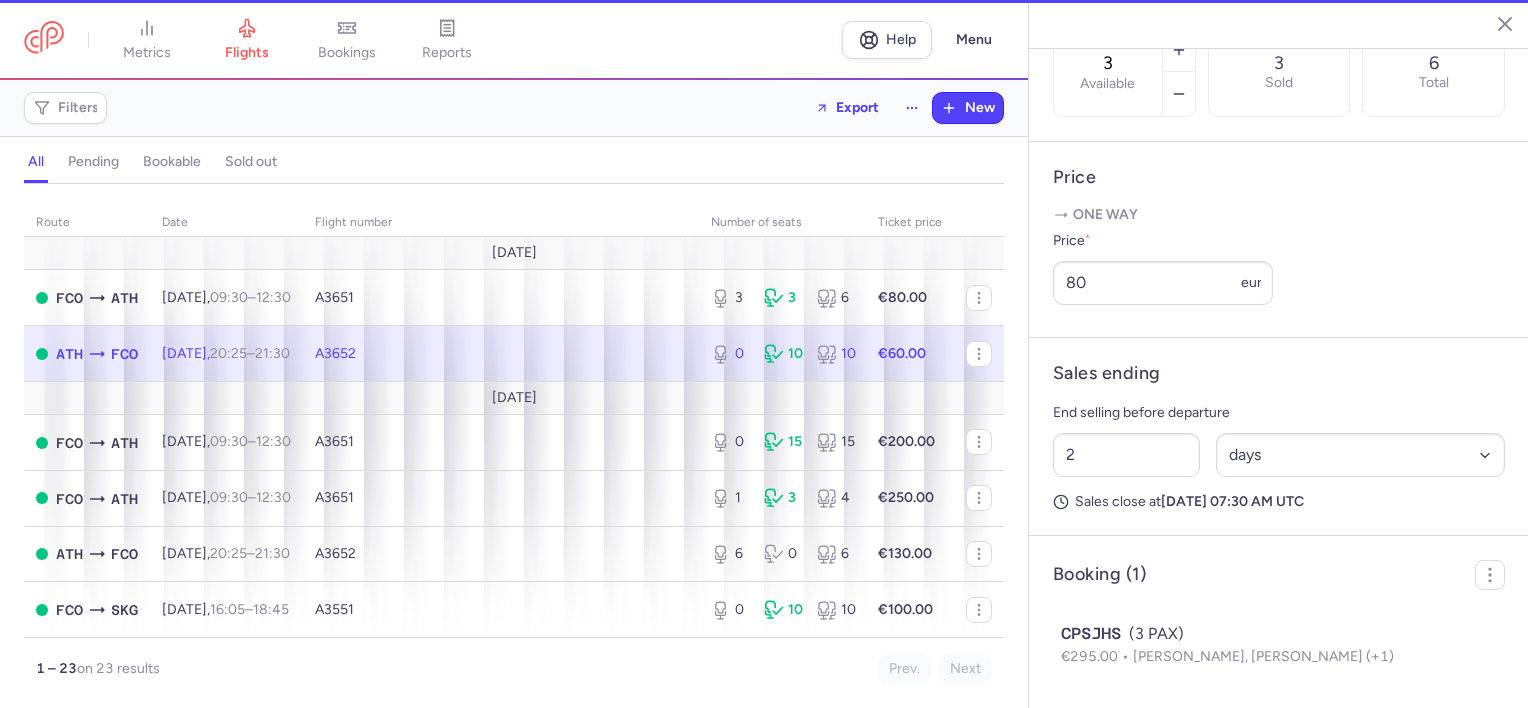 type on "0" 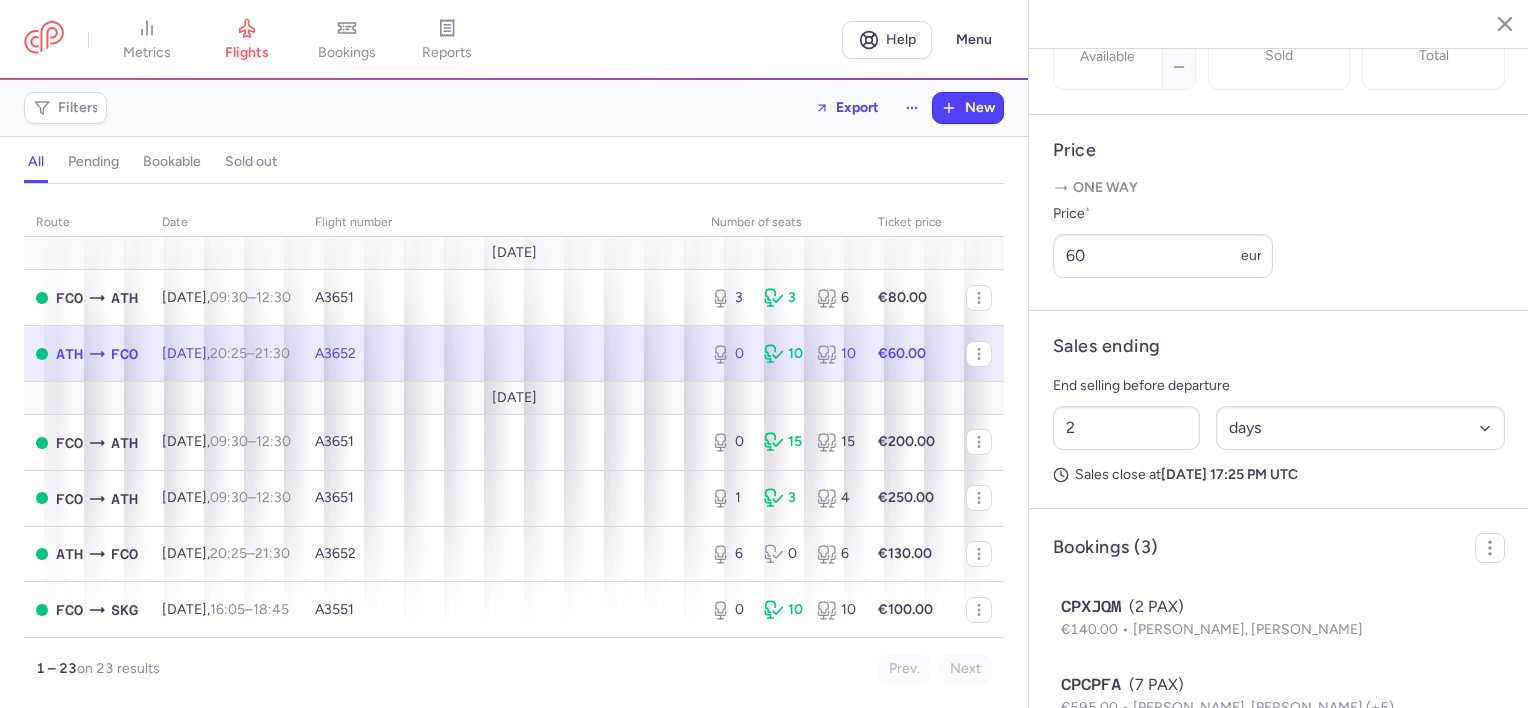 scroll, scrollTop: 878, scrollLeft: 0, axis: vertical 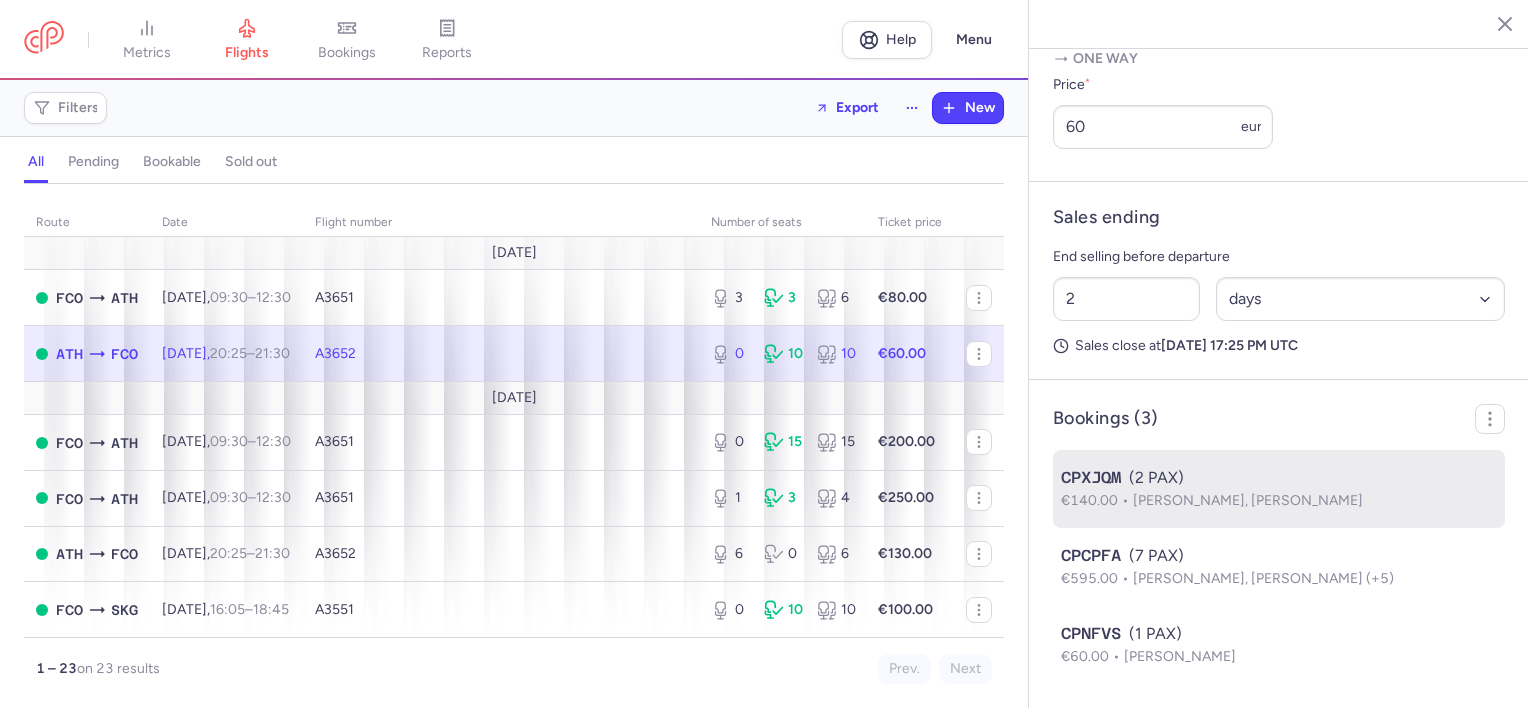 click on "[PERSON_NAME], [PERSON_NAME]" at bounding box center [1248, 500] 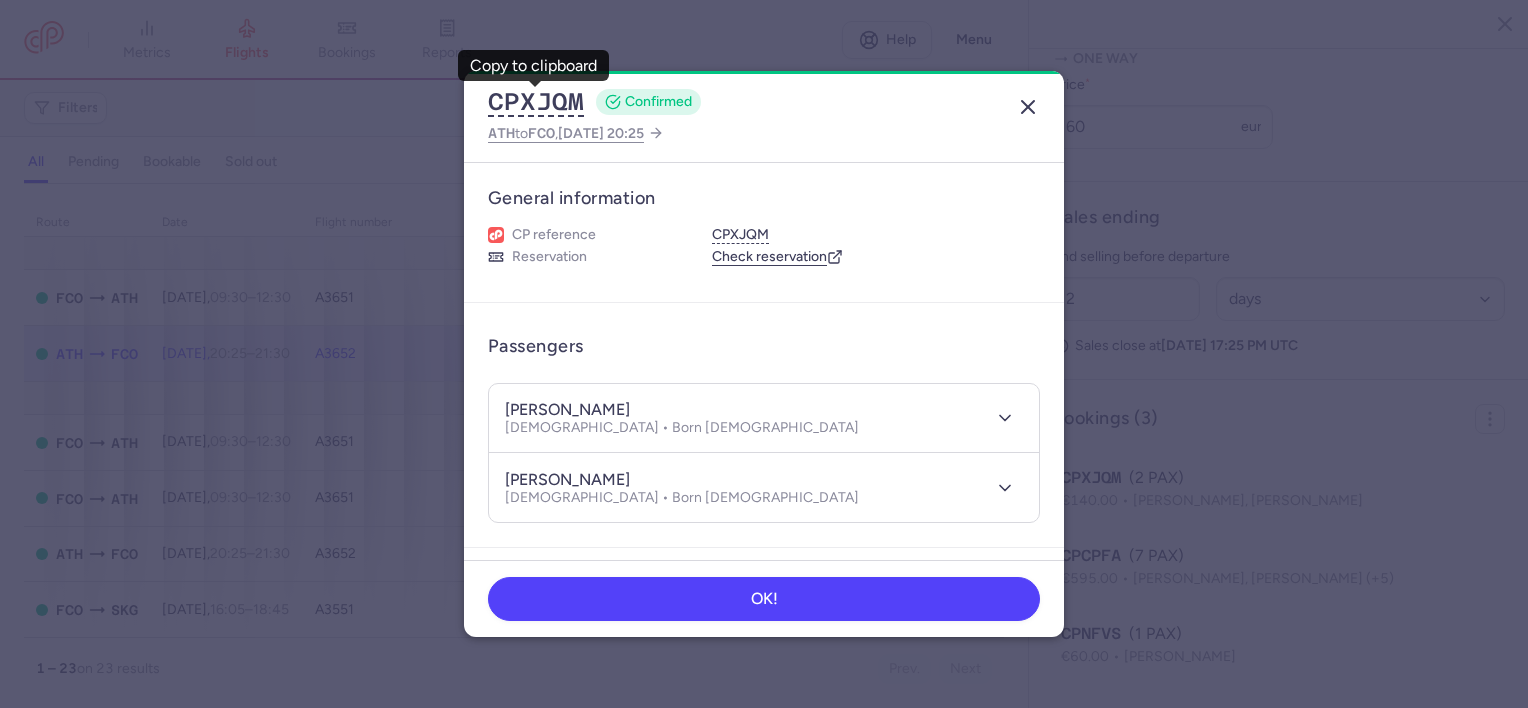 click 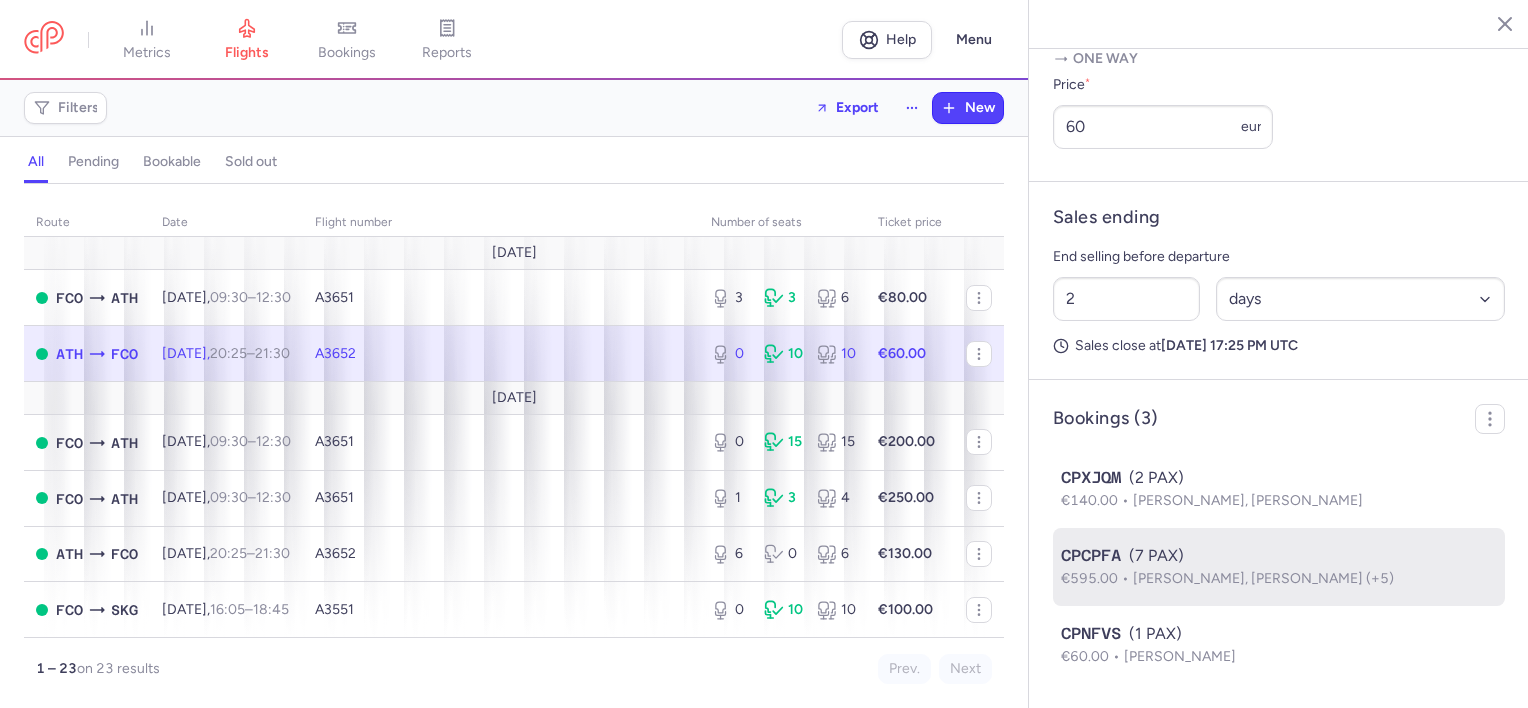 click on "CPCPFA  (7 PAX)" at bounding box center [1279, 556] 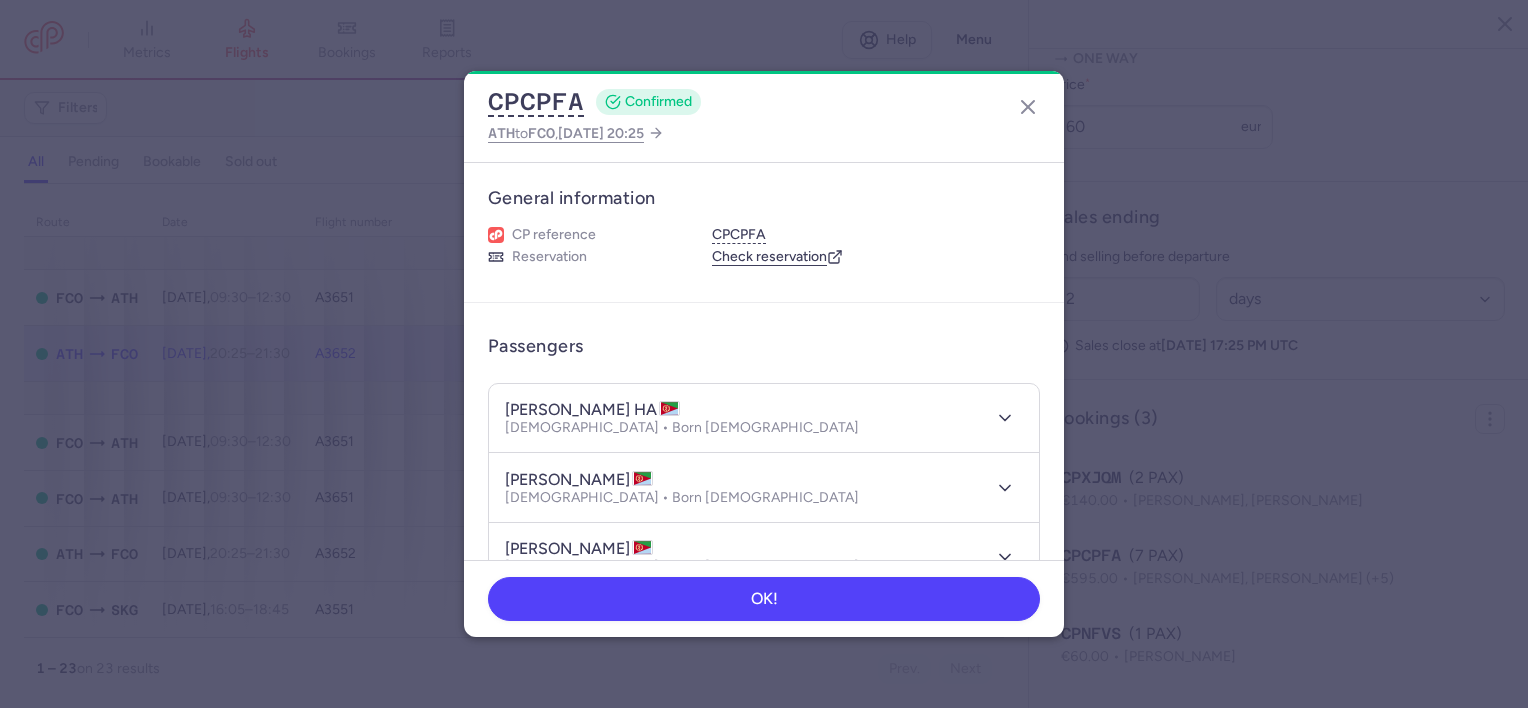 scroll, scrollTop: 200, scrollLeft: 0, axis: vertical 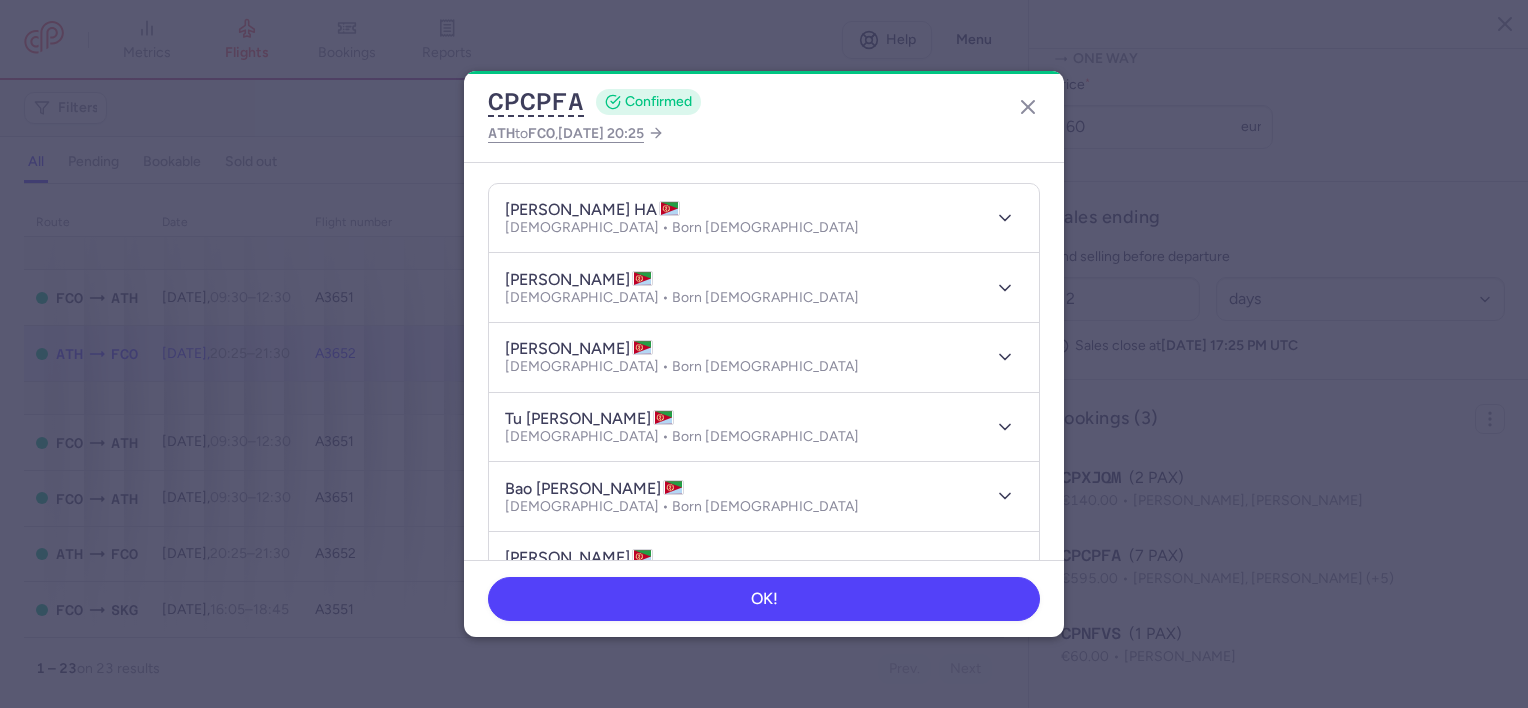 type 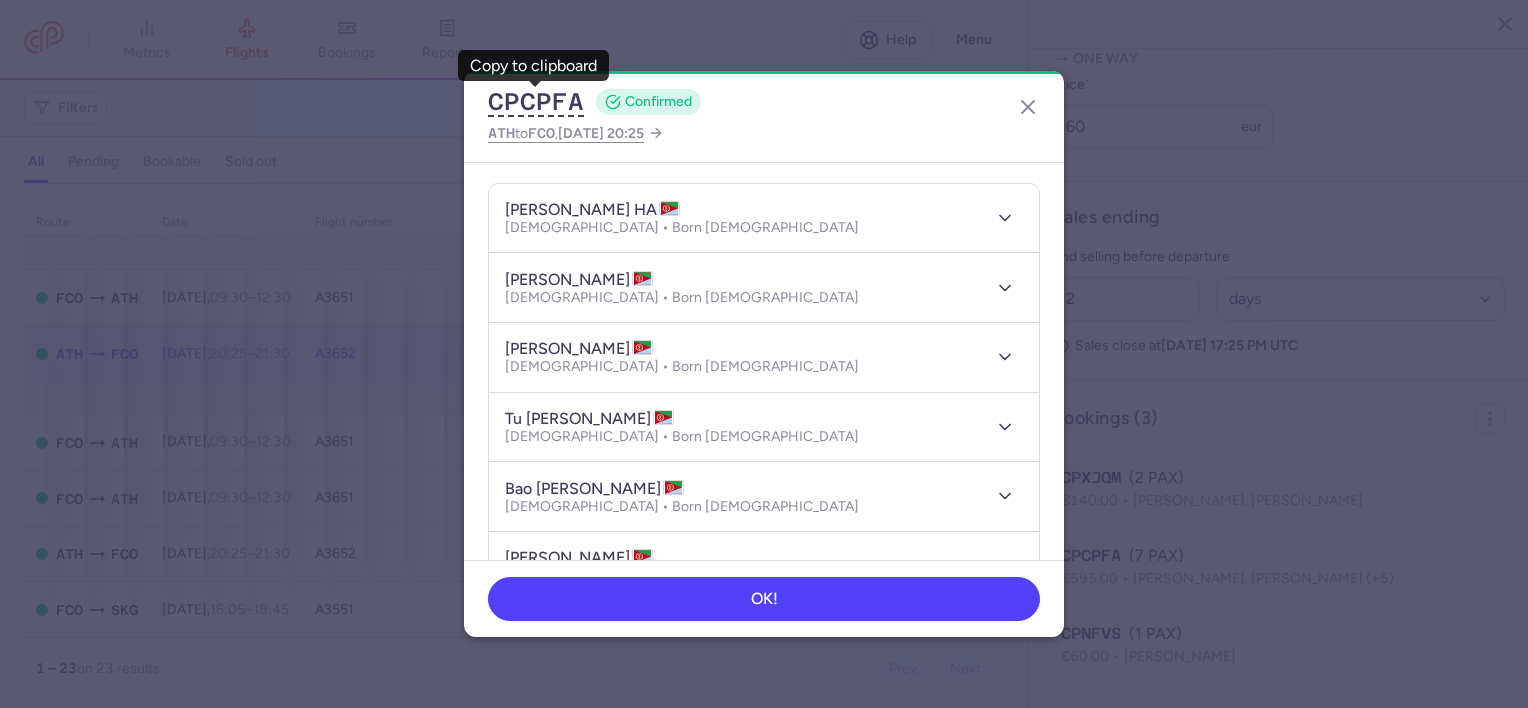 click on "[PERSON_NAME][DEMOGRAPHIC_DATA] • Born [DEMOGRAPHIC_DATA]" at bounding box center (742, 357) 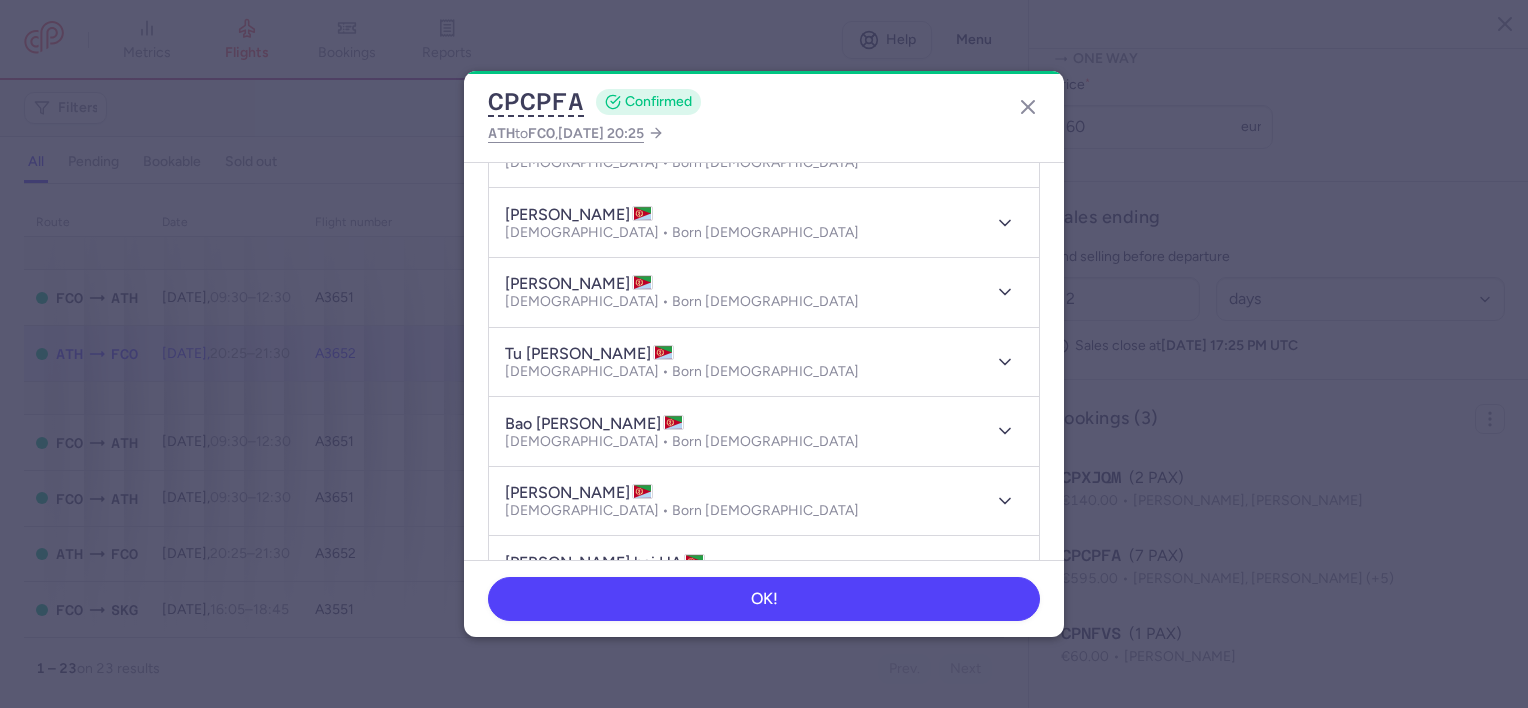 scroll, scrollTop: 300, scrollLeft: 0, axis: vertical 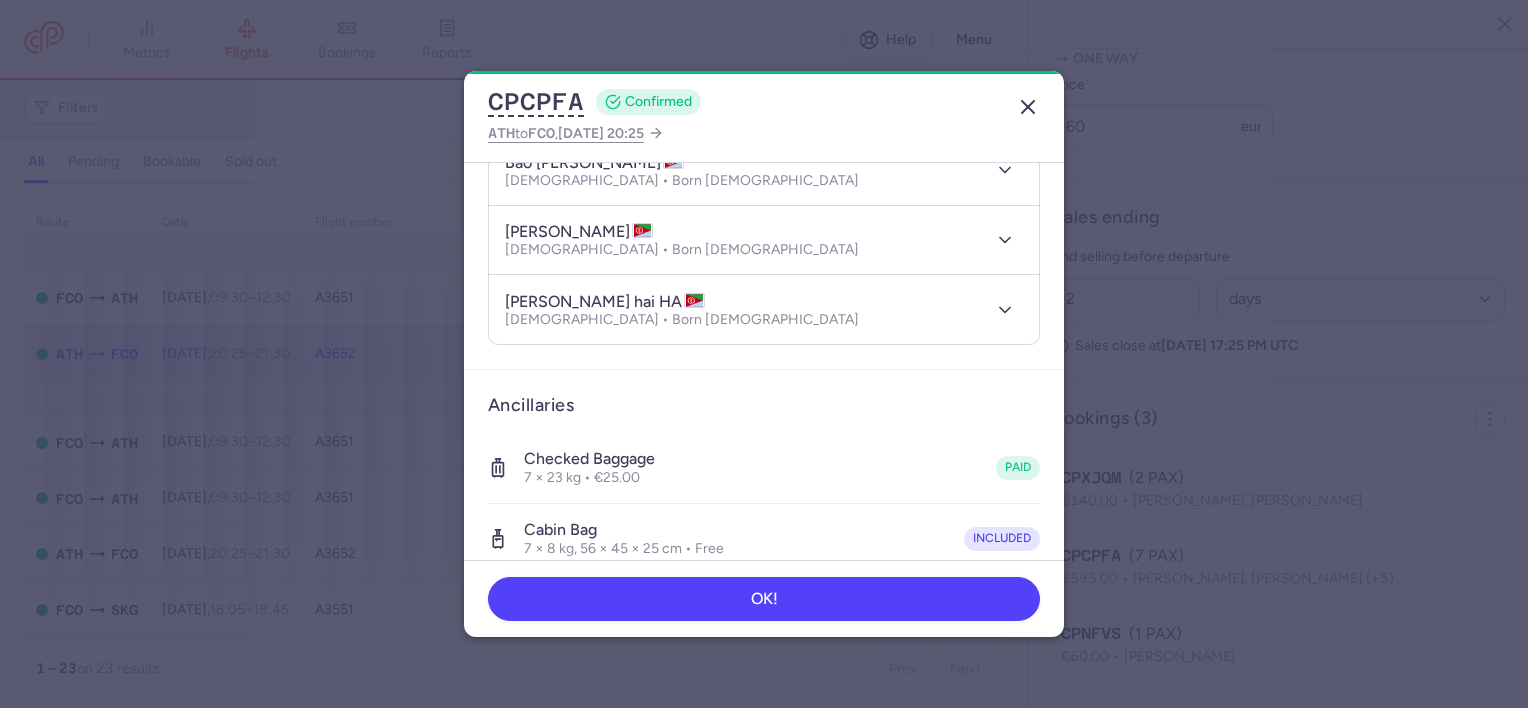 click 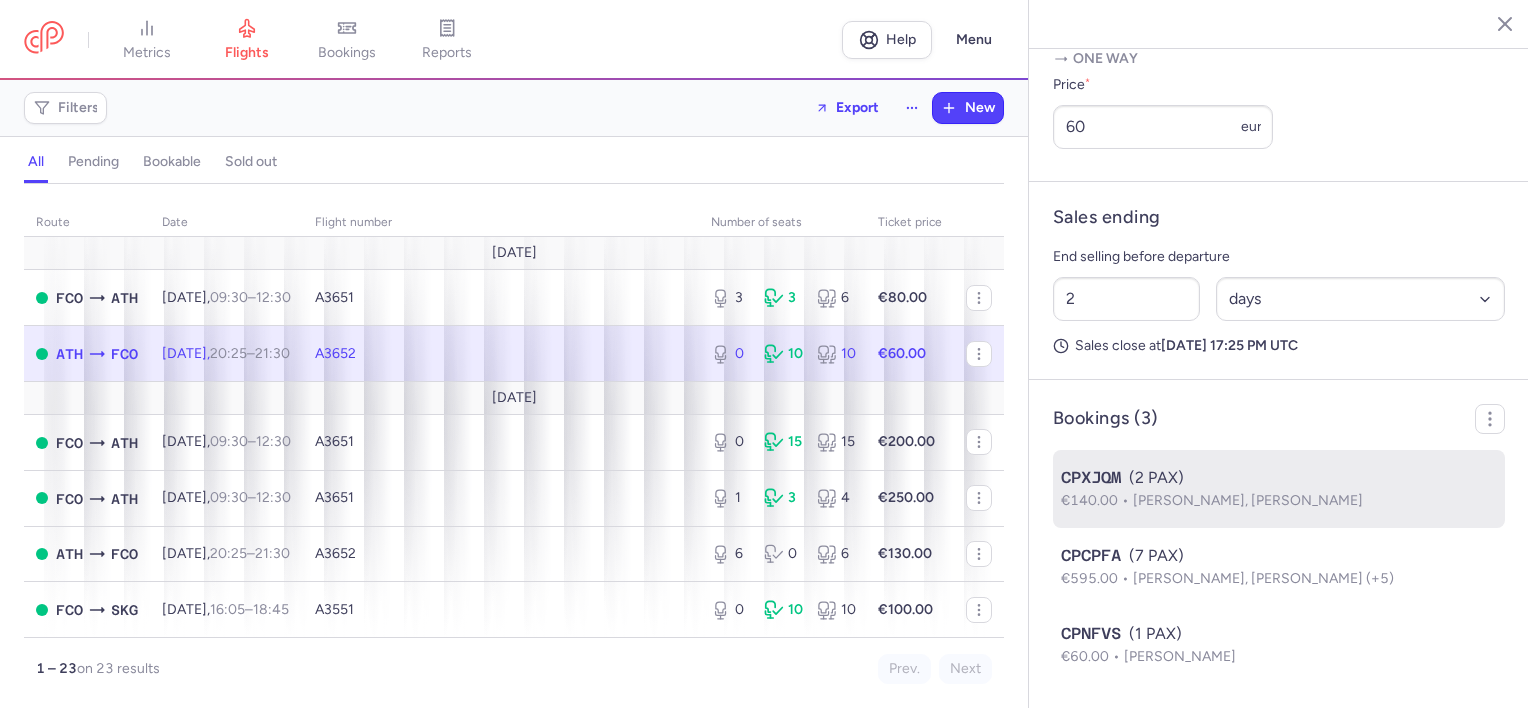 click on "[PERSON_NAME], [PERSON_NAME]" at bounding box center [1248, 500] 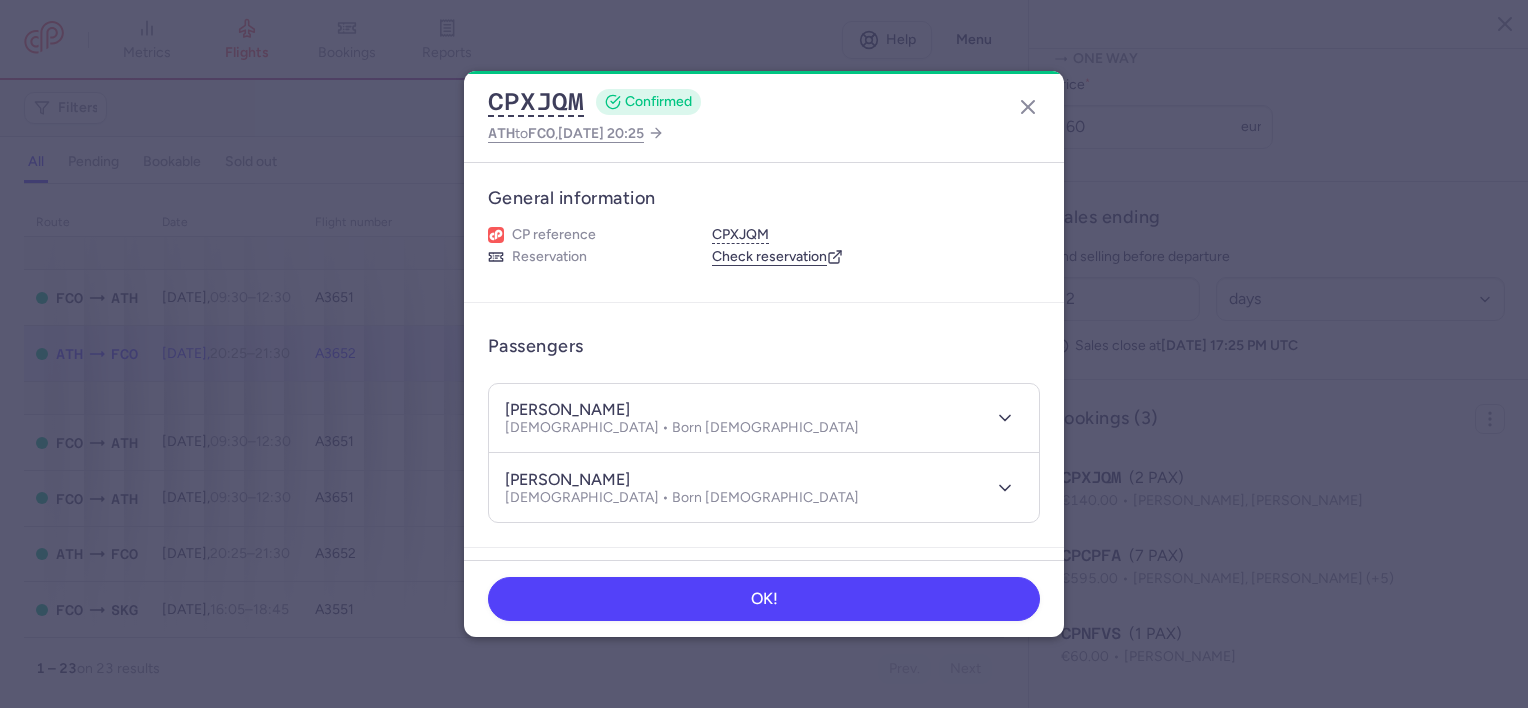 type 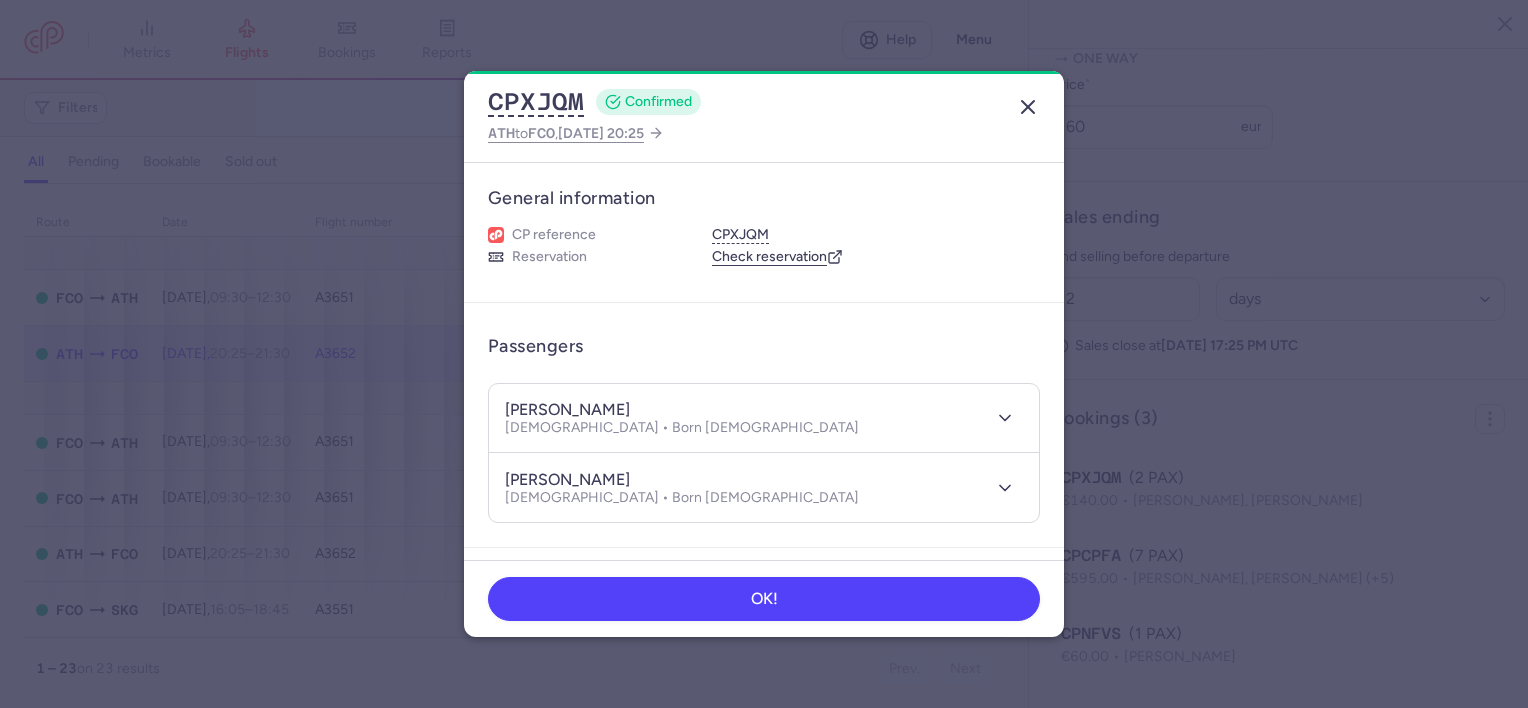 click 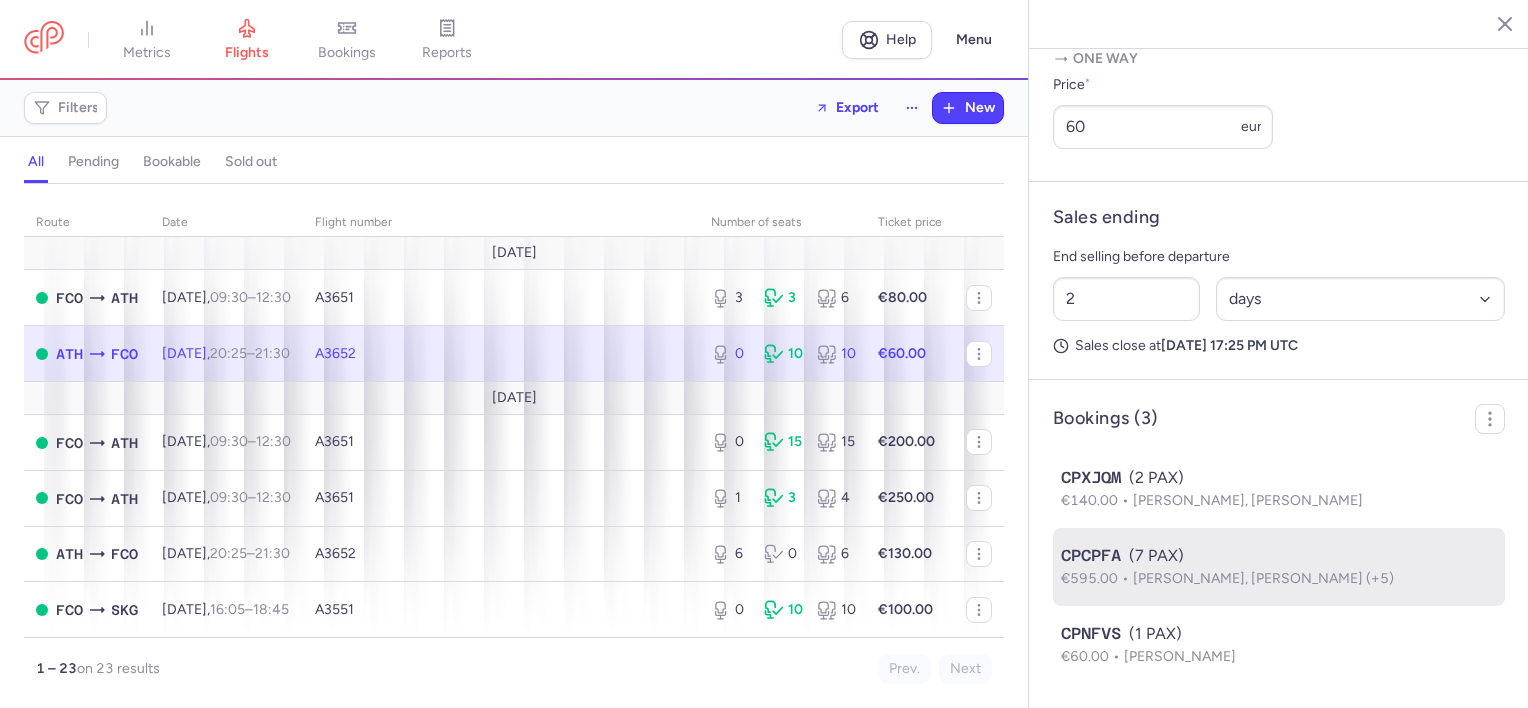 click on "[PERSON_NAME], [PERSON_NAME] (+5)" at bounding box center [1263, 578] 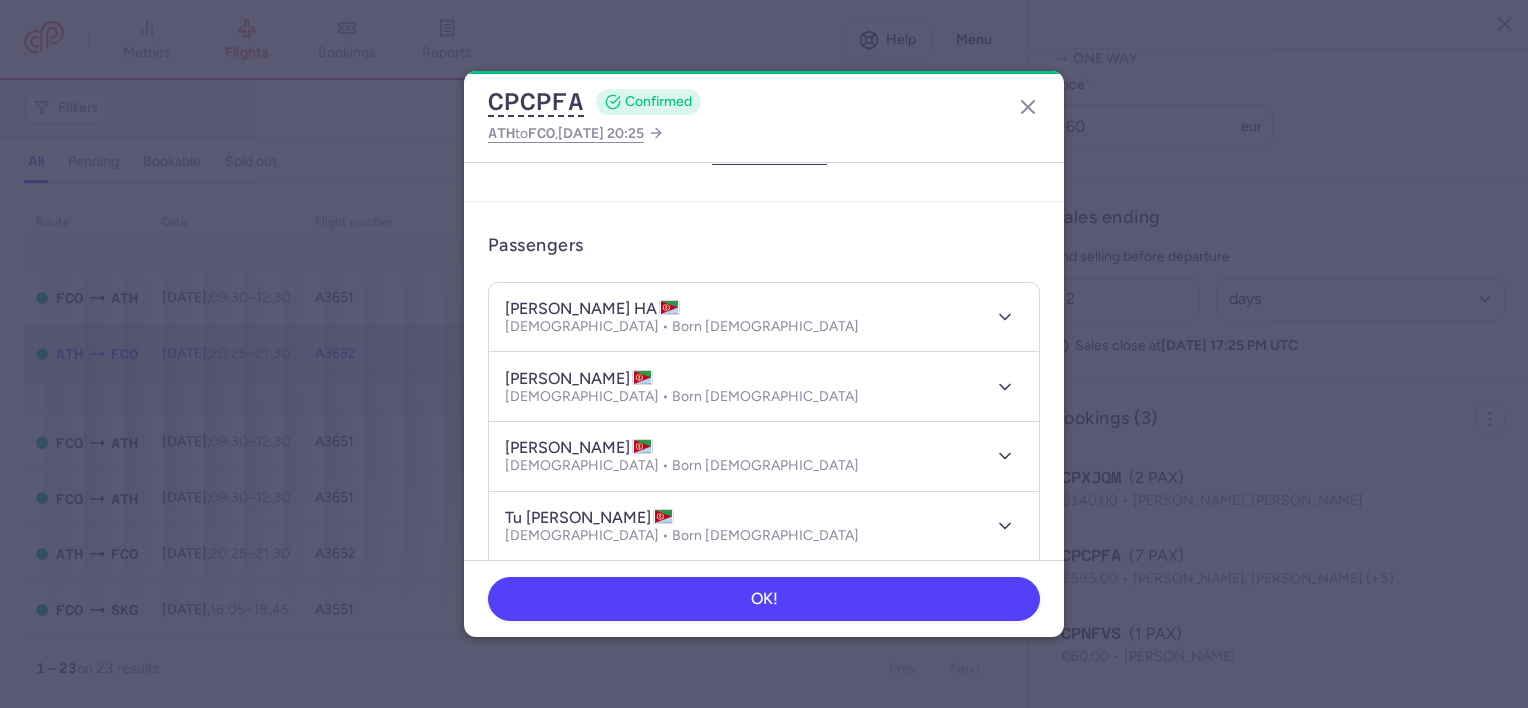 type 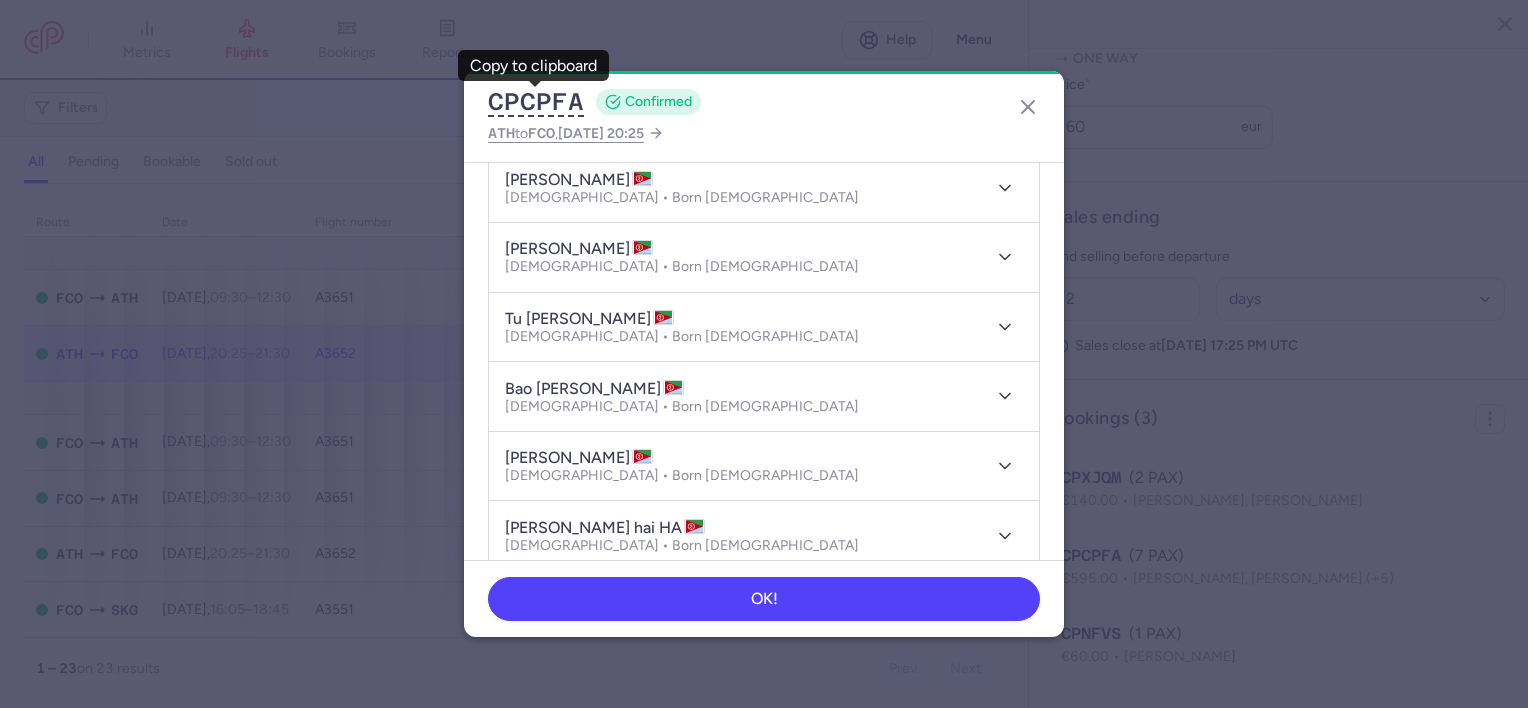 scroll, scrollTop: 100, scrollLeft: 0, axis: vertical 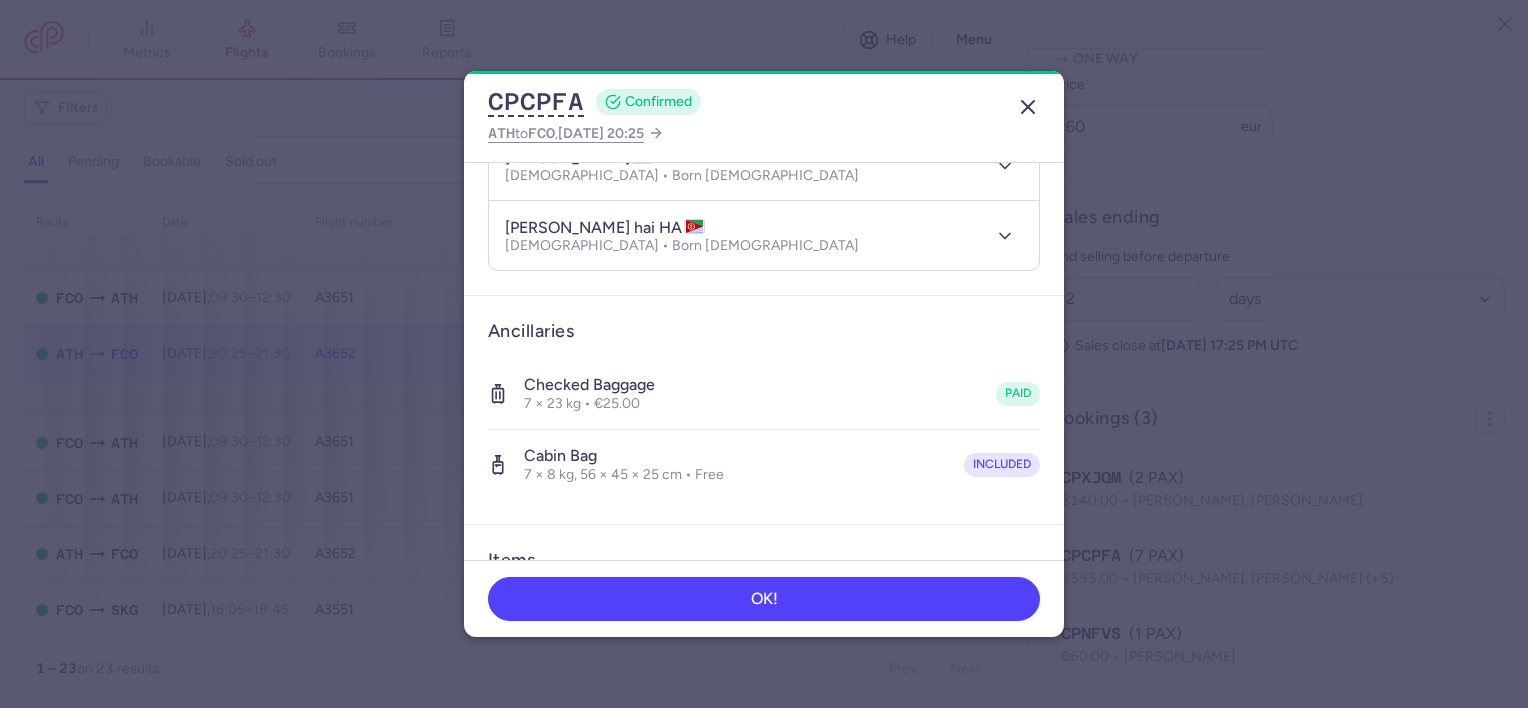 click 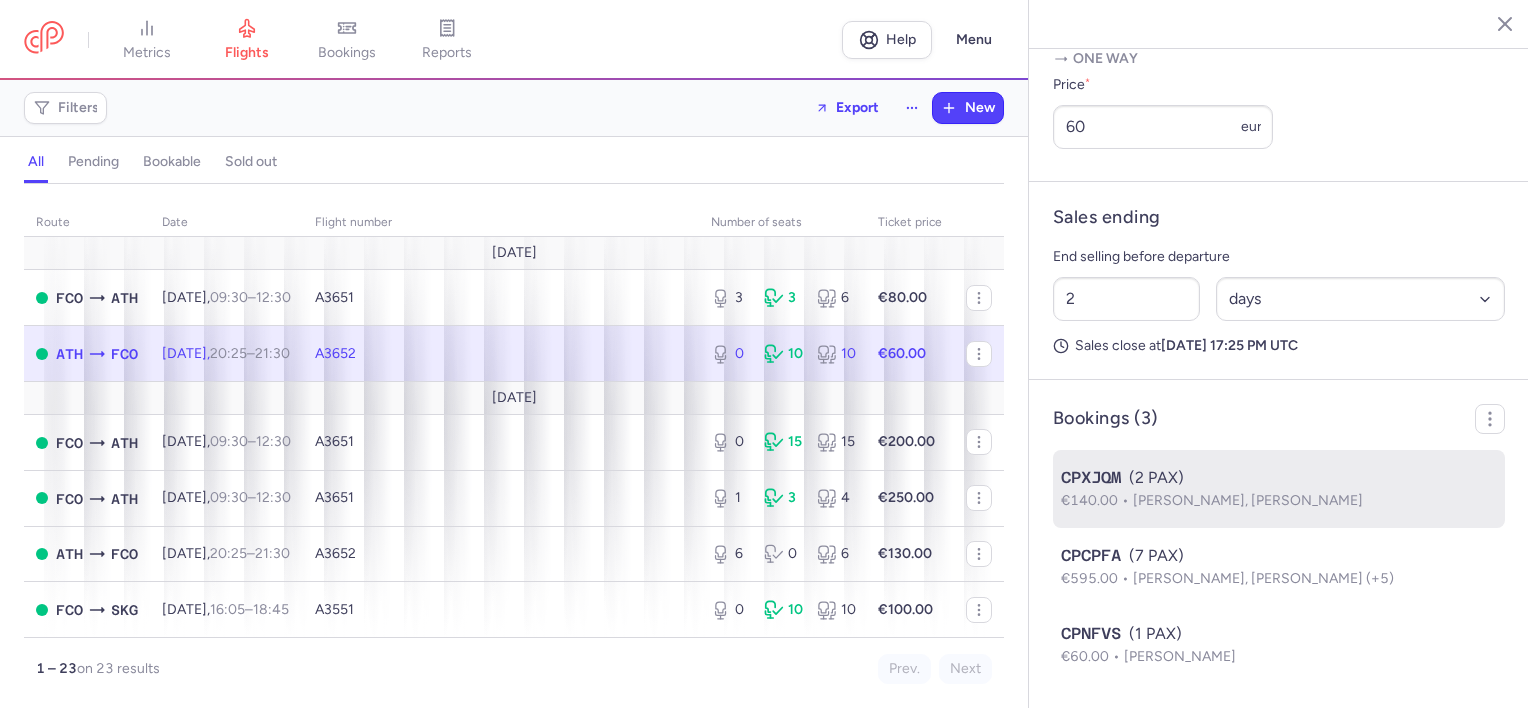 type 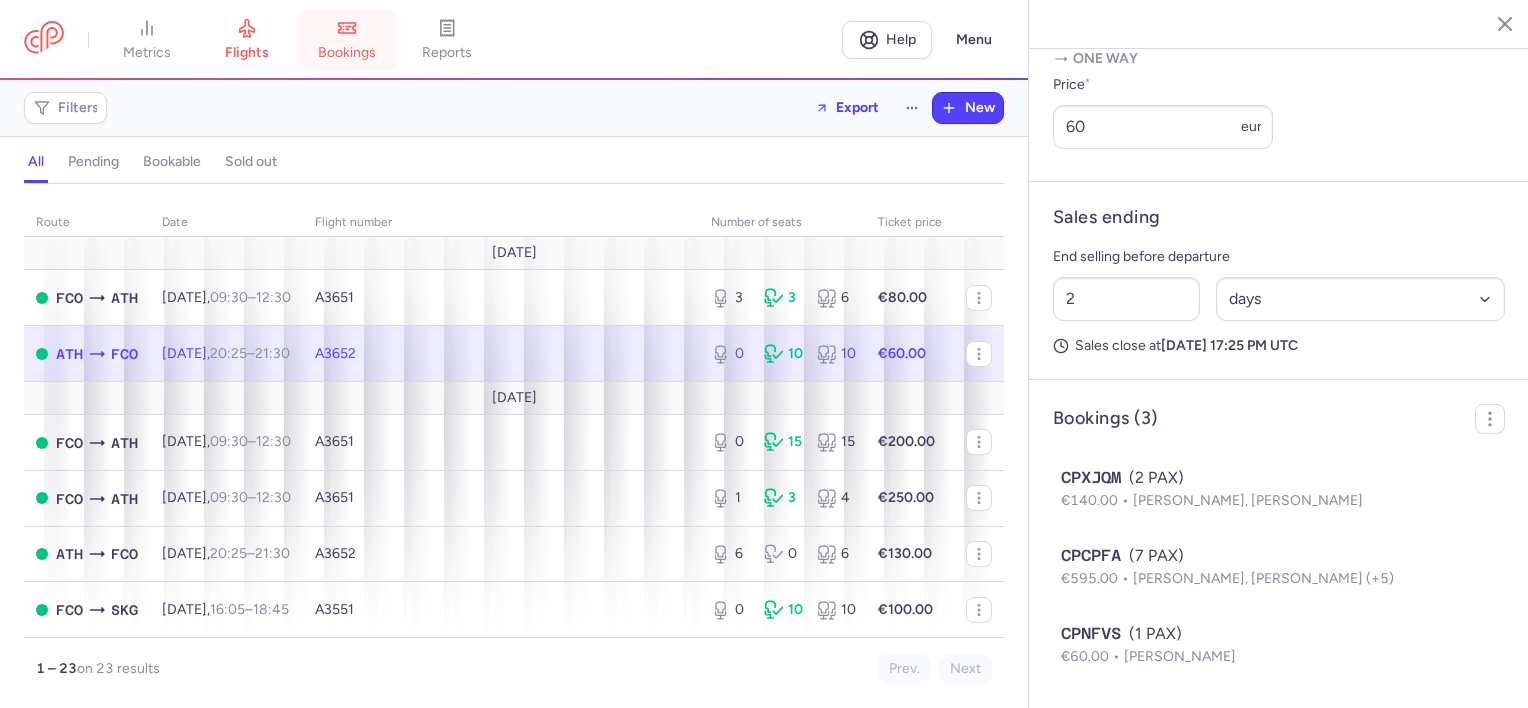 click on "bookings" at bounding box center [347, 40] 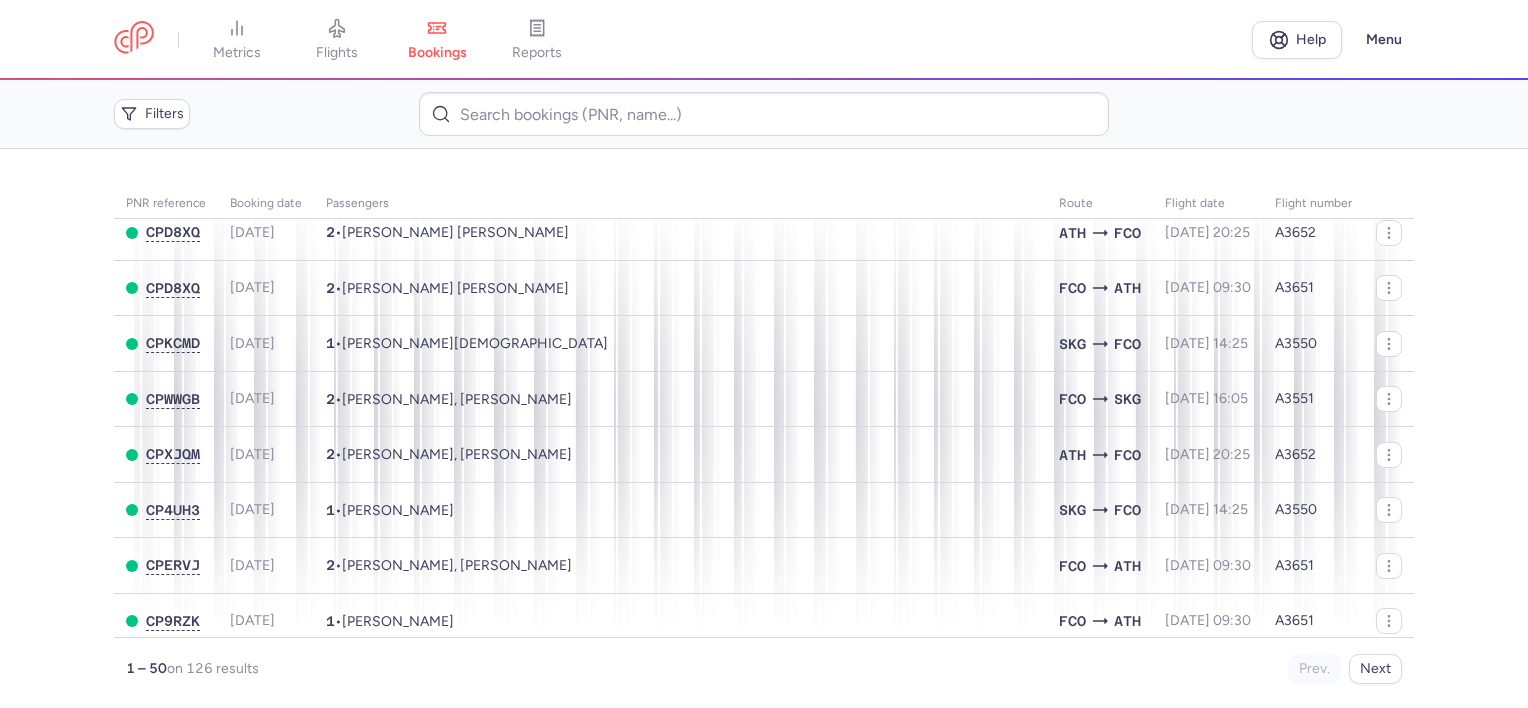scroll, scrollTop: 600, scrollLeft: 0, axis: vertical 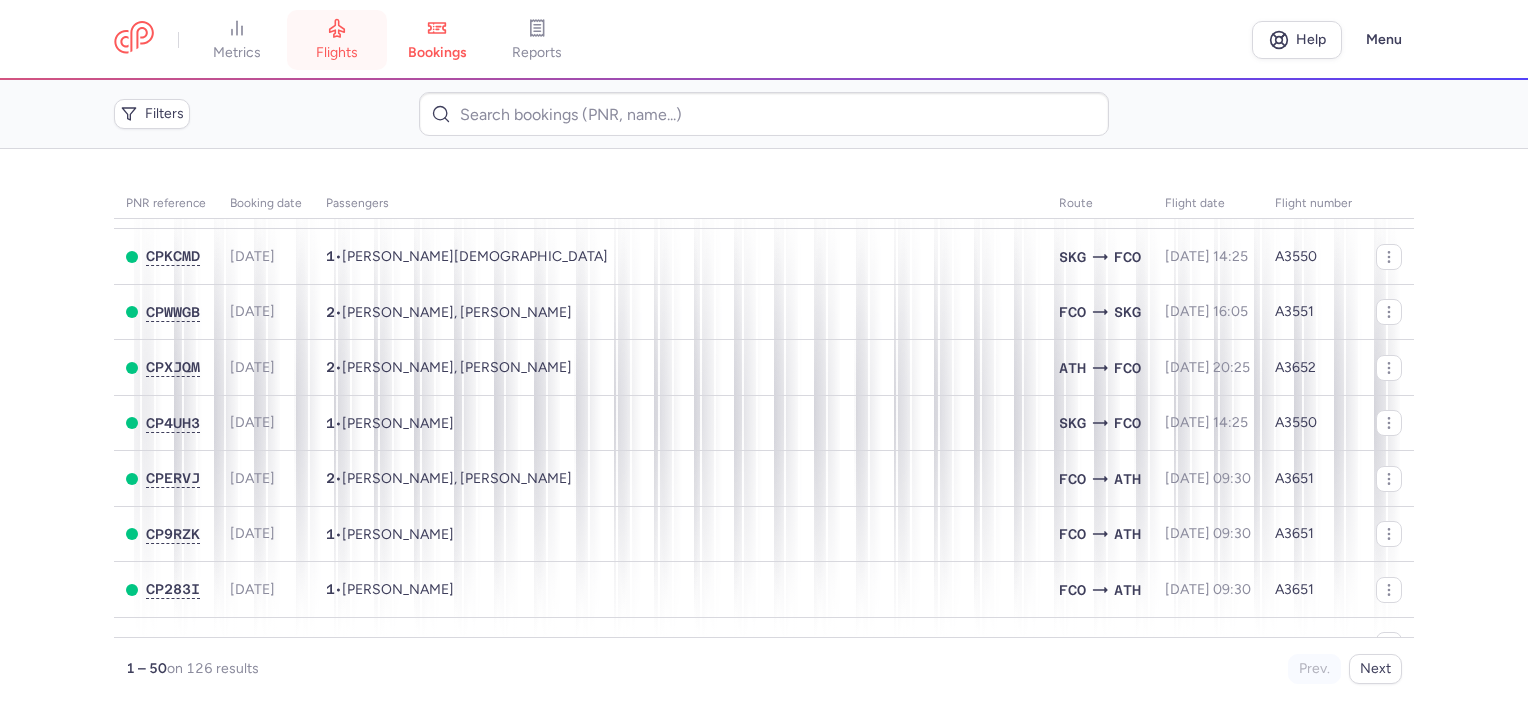 click on "flights" at bounding box center (337, 53) 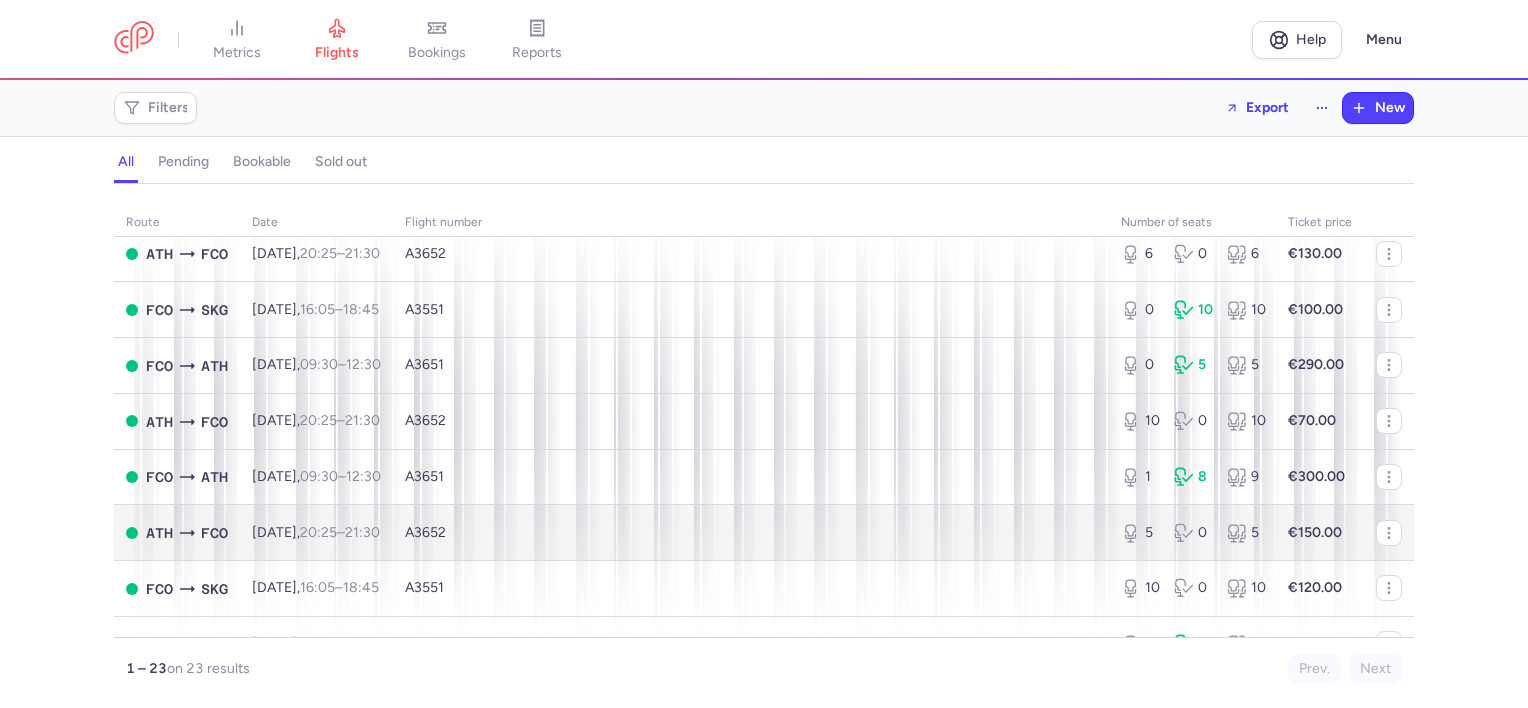 scroll, scrollTop: 400, scrollLeft: 0, axis: vertical 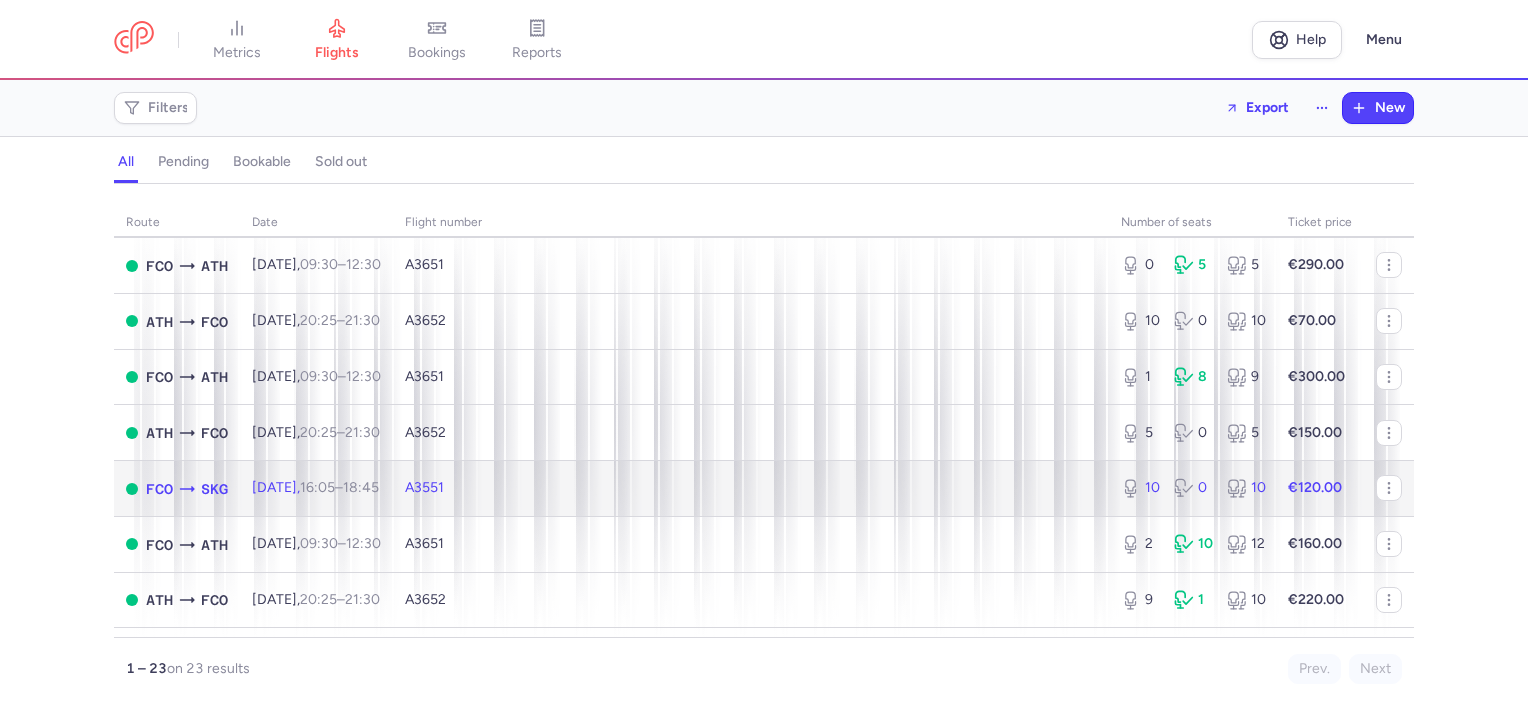 click on "A3551" 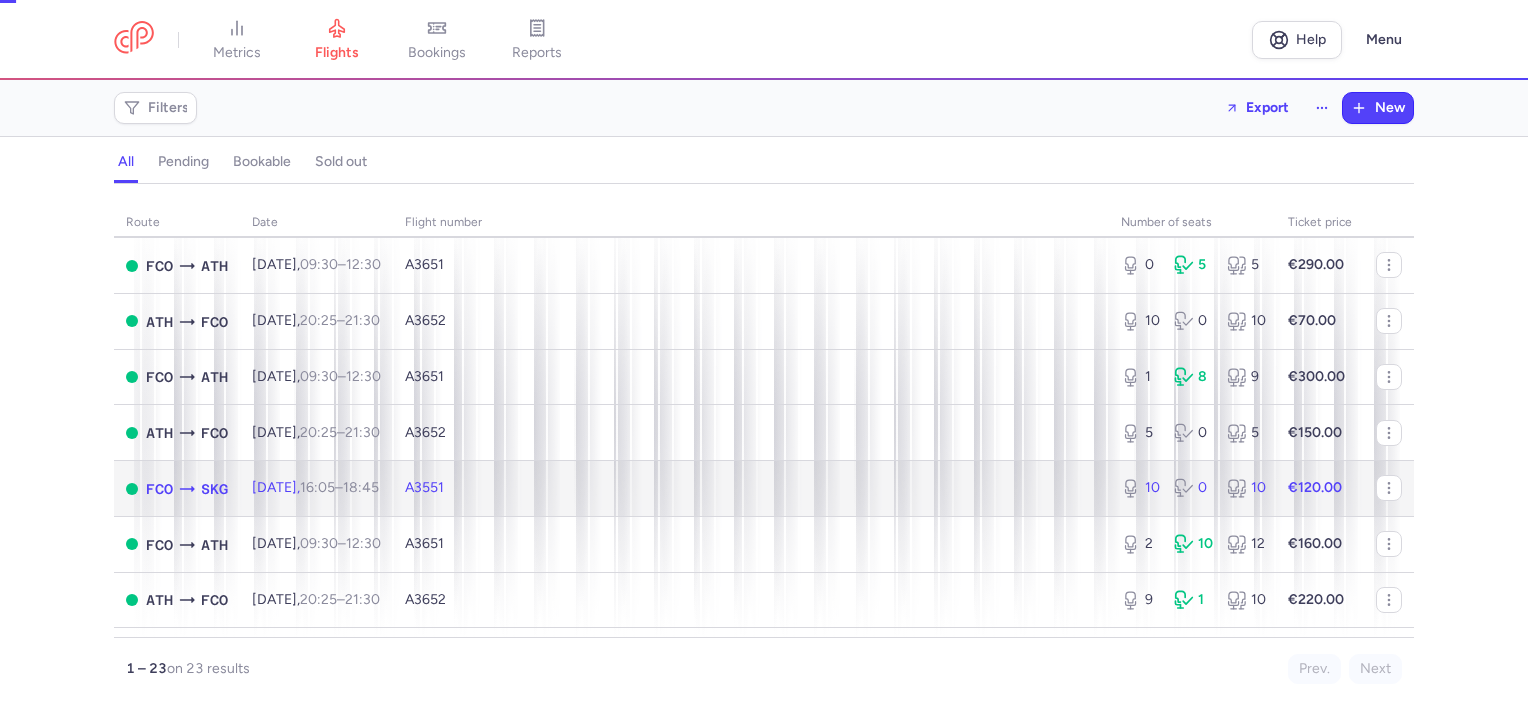 select on "days" 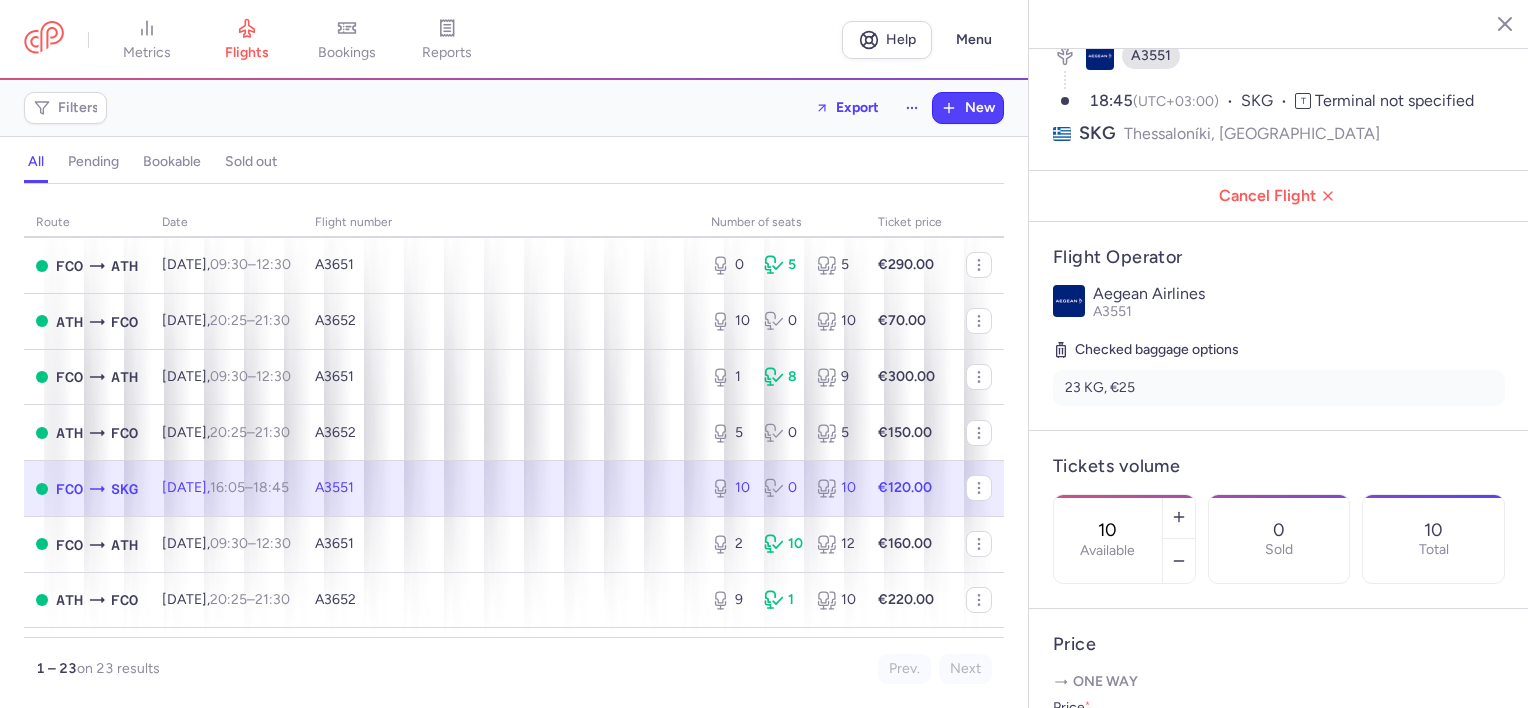 scroll, scrollTop: 200, scrollLeft: 0, axis: vertical 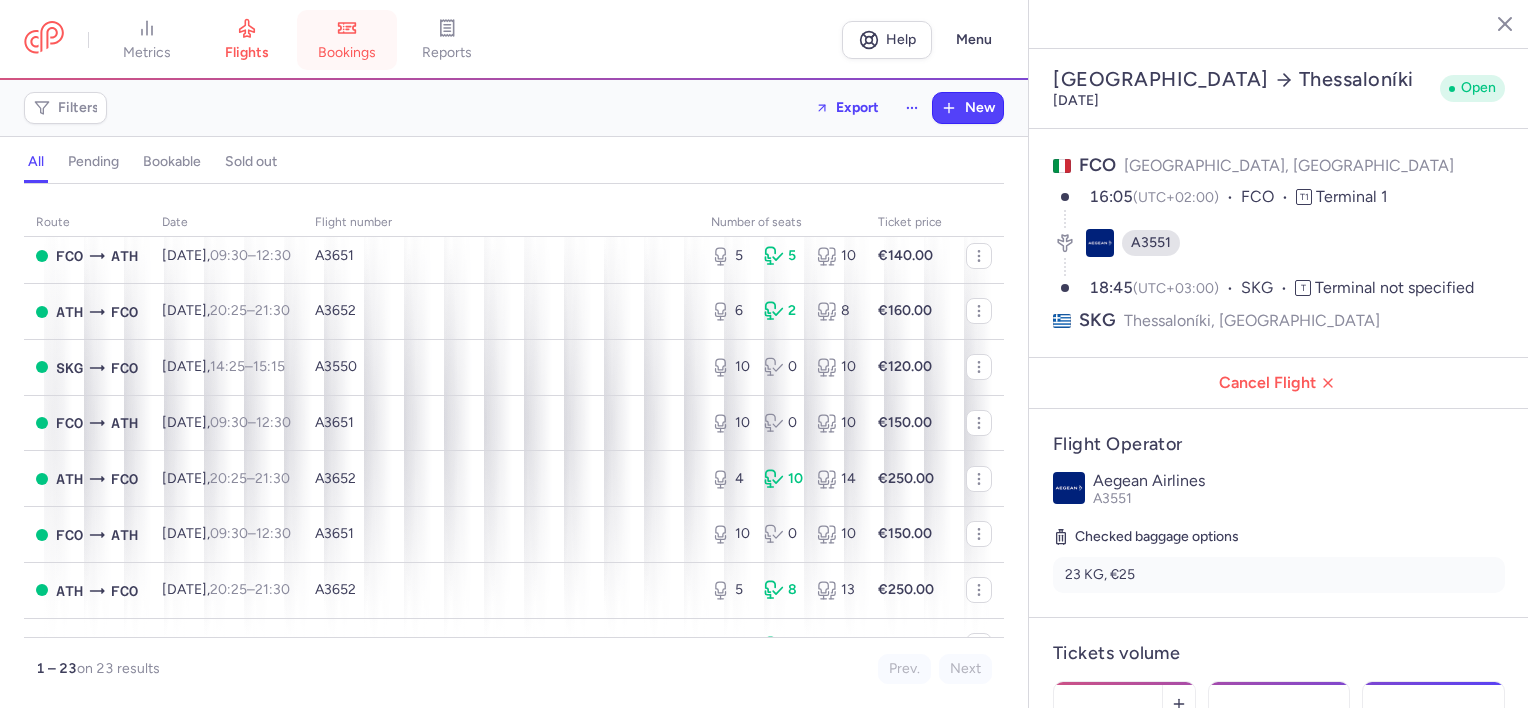 click 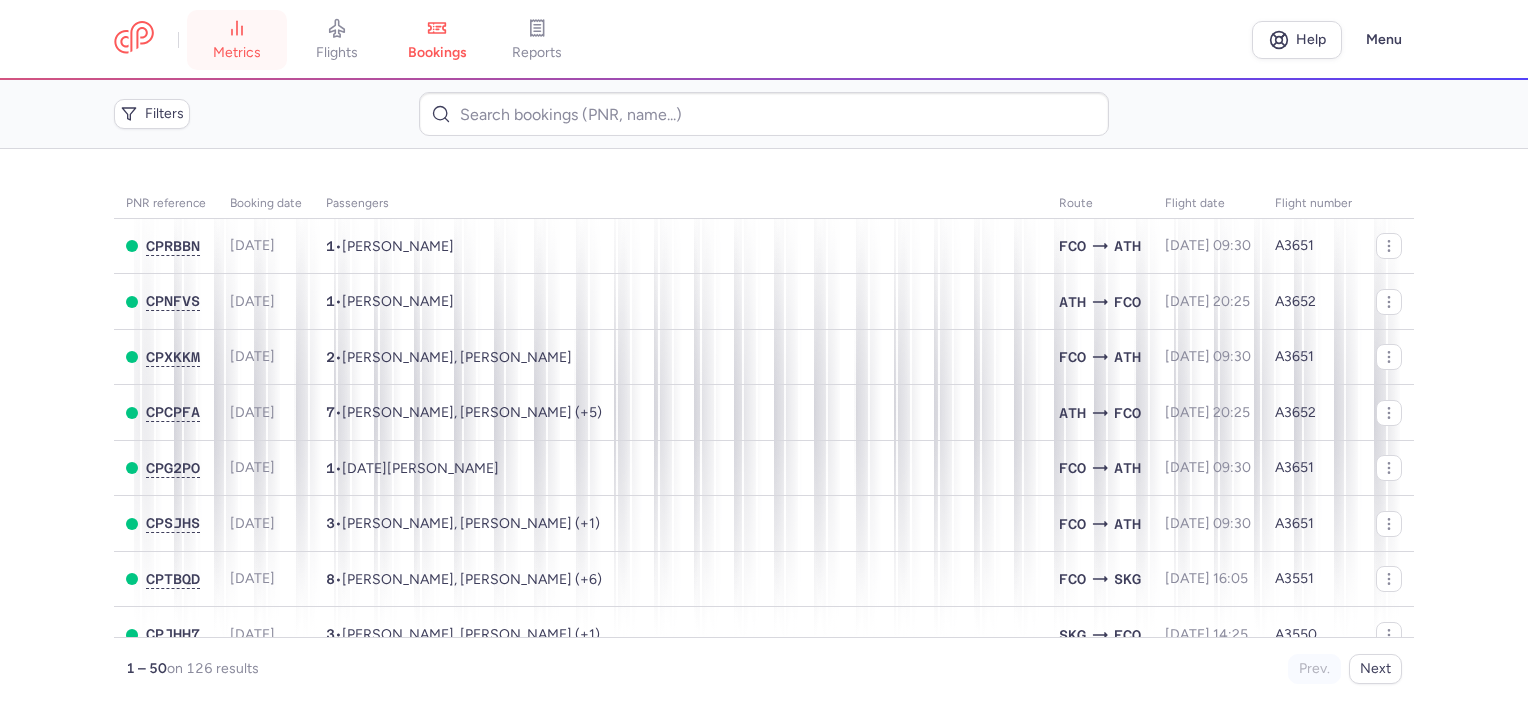 click on "metrics" at bounding box center [237, 53] 